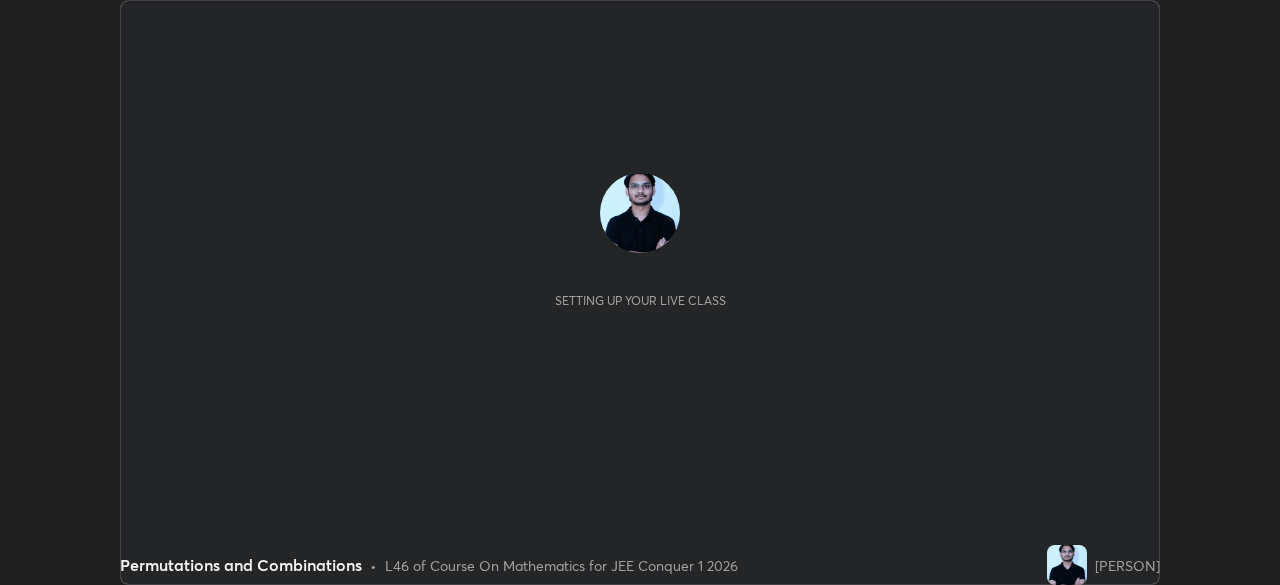 scroll, scrollTop: 0, scrollLeft: 0, axis: both 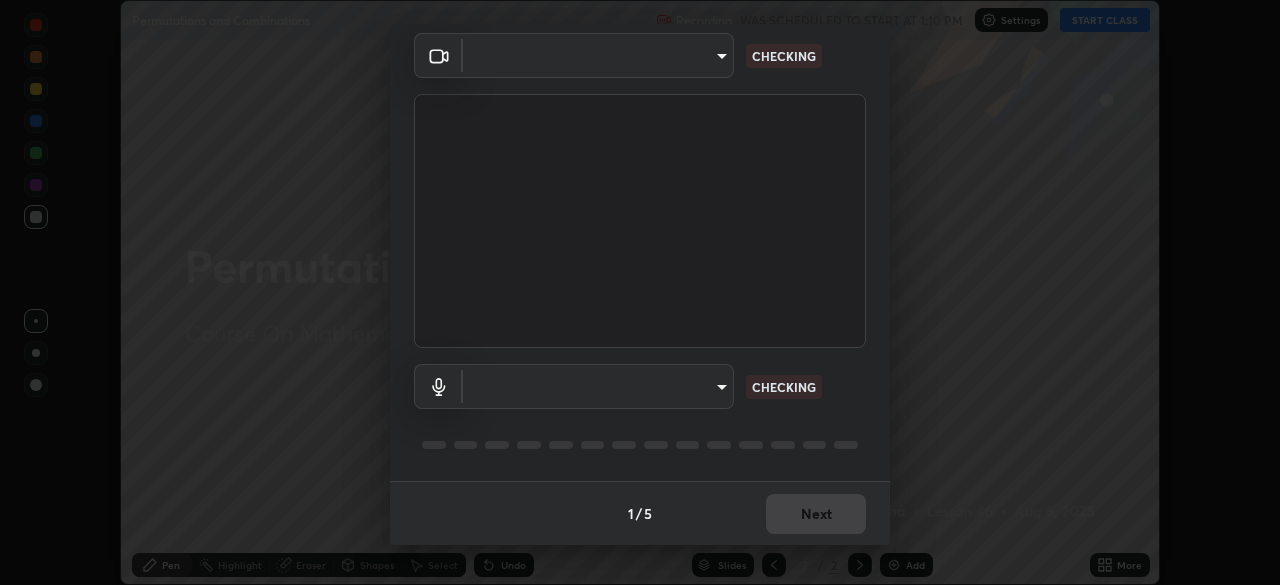 type on "0633fa418783a2cef1cf63d7b01a17792f21623441e32f2d120b756bdba59842" 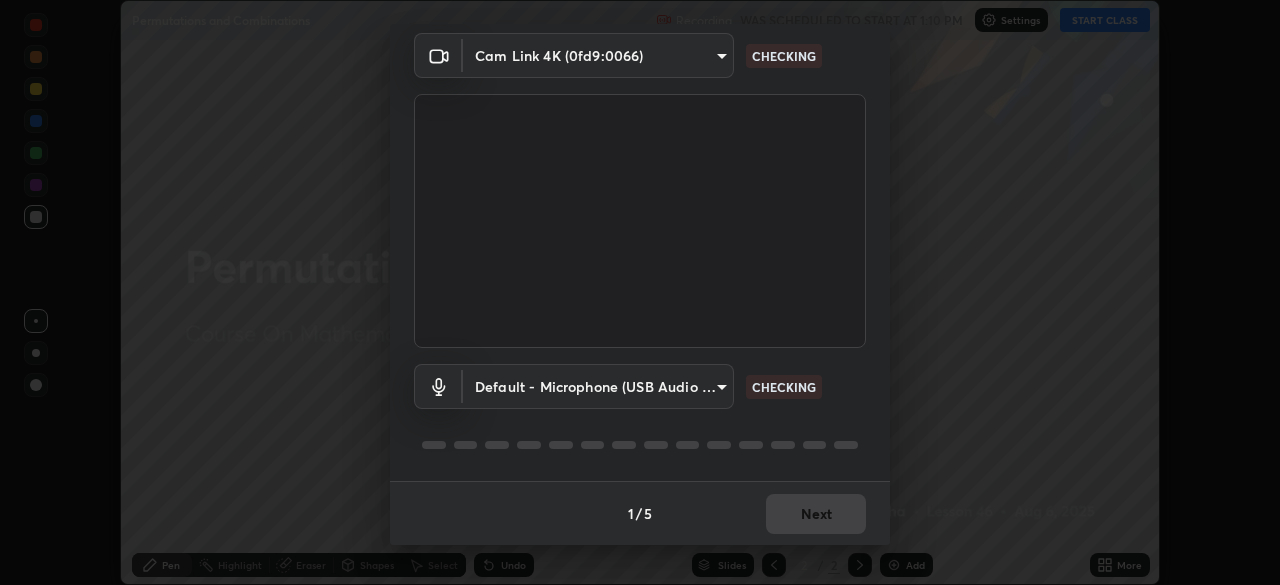 click on "Erase all Permutations and Combinations Recording WAS SCHEDULED TO START AT  1:10 PM Settings START CLASS Setting up your live class Permutations and Combinations • L46 of Course On Mathematics for JEE Conquer 1 2026 [PERSON] Pen Highlight Eraser Shapes Select Undo Slides 2 / 2 Add More No doubts shared Encourage your learners to ask a doubt for better clarity Report an issue Reason for reporting Buffering Chat not working Audio - Video sync issue Educator video quality low ​ Attach an image Report Media settings Cam Link 4K (0fd9:0066) 0633fa418783a2cef1cf63d7b01a17792f21623441e32f2d120b756bdba59842 CHECKING Default - Microphone (USB Audio Device) default CHECKING 1 / 5 Next" at bounding box center [640, 292] 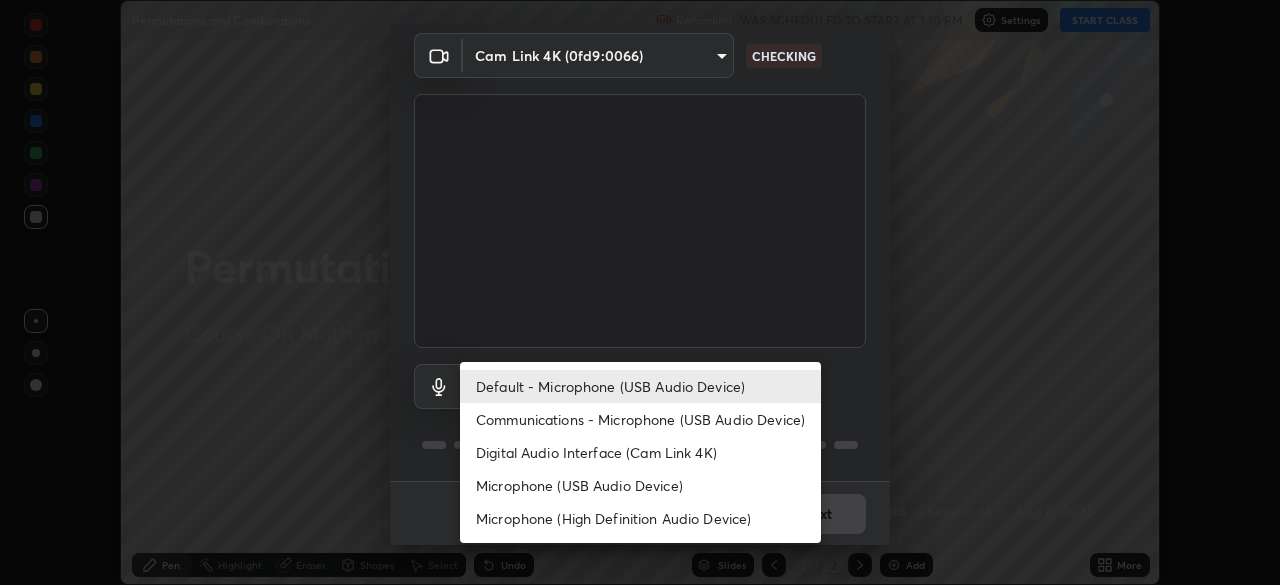 click on "Communications - Microphone (USB Audio Device)" at bounding box center [640, 419] 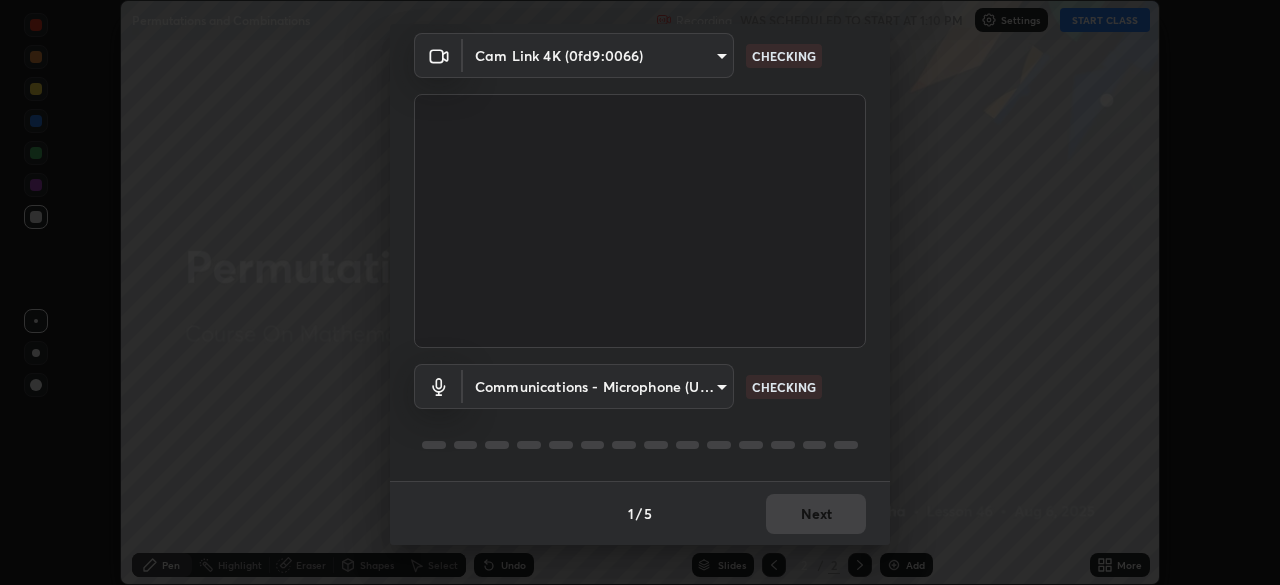 click on "Erase all Permutations and Combinations Recording WAS SCHEDULED TO START AT  1:10 PM Settings START CLASS Setting up your live class Permutations and Combinations • L46 of Course On Mathematics for JEE Conquer 1 2026 [PERSON] Pen Highlight Eraser Shapes Select Undo Slides 2 / 2 Add More No doubts shared Encourage your learners to ask a doubt for better clarity Report an issue Reason for reporting Buffering Chat not working Audio - Video sync issue Educator video quality low ​ Attach an image Report Media settings Cam Link 4K (0fd9:0066) 0633fa418783a2cef1cf63d7b01a17792f21623441e32f2d120b756bdba59842 CHECKING Communications - Microphone (USB Audio Device) communications CHECKING 1 / 5 Next Default - Microphone (USB Audio Device) Communications - Microphone (USB Audio Device) Digital Audio Interface (Cam Link 4K) Microphone (USB Audio Device) Microphone (High Definition Audio Device)" at bounding box center (640, 292) 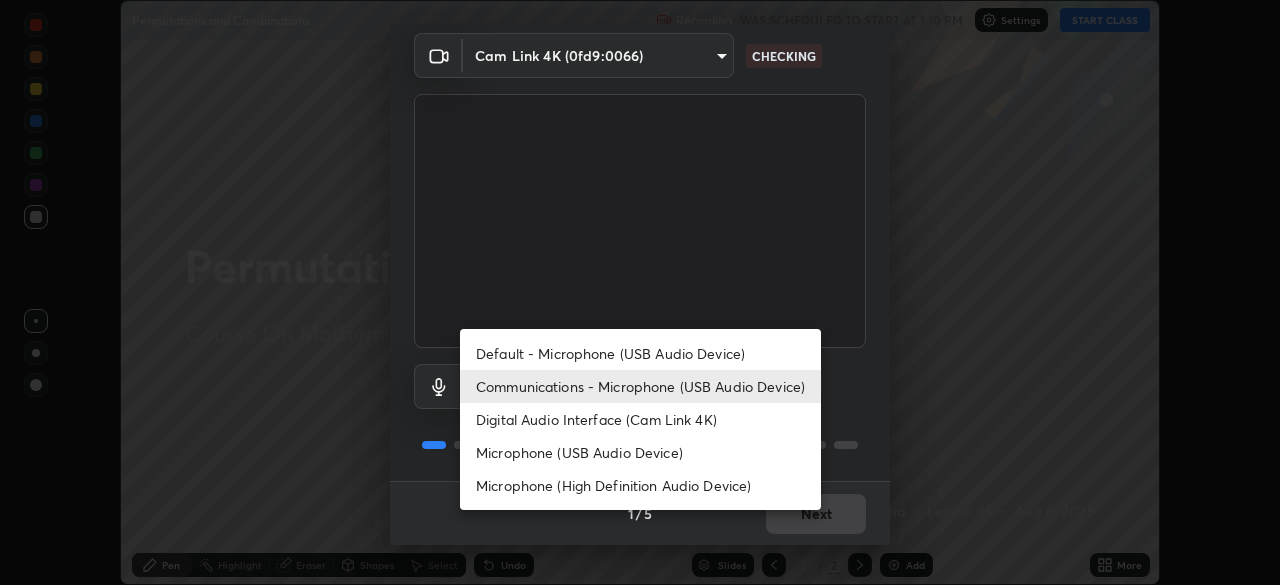 click on "Default - Microphone (USB Audio Device)" at bounding box center [640, 353] 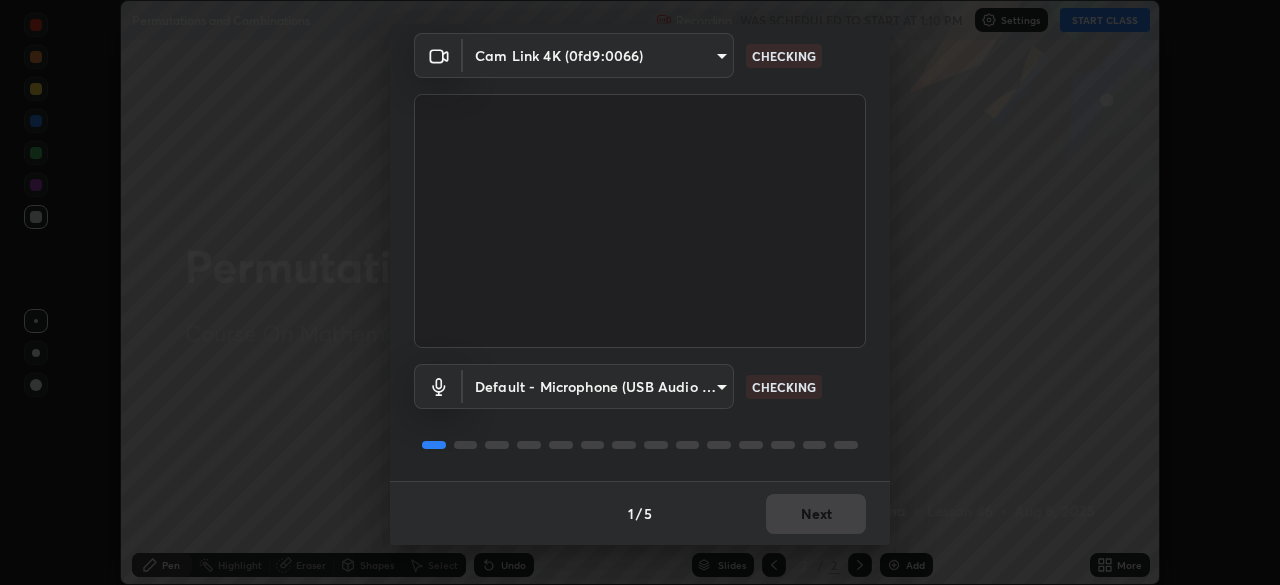 type on "default" 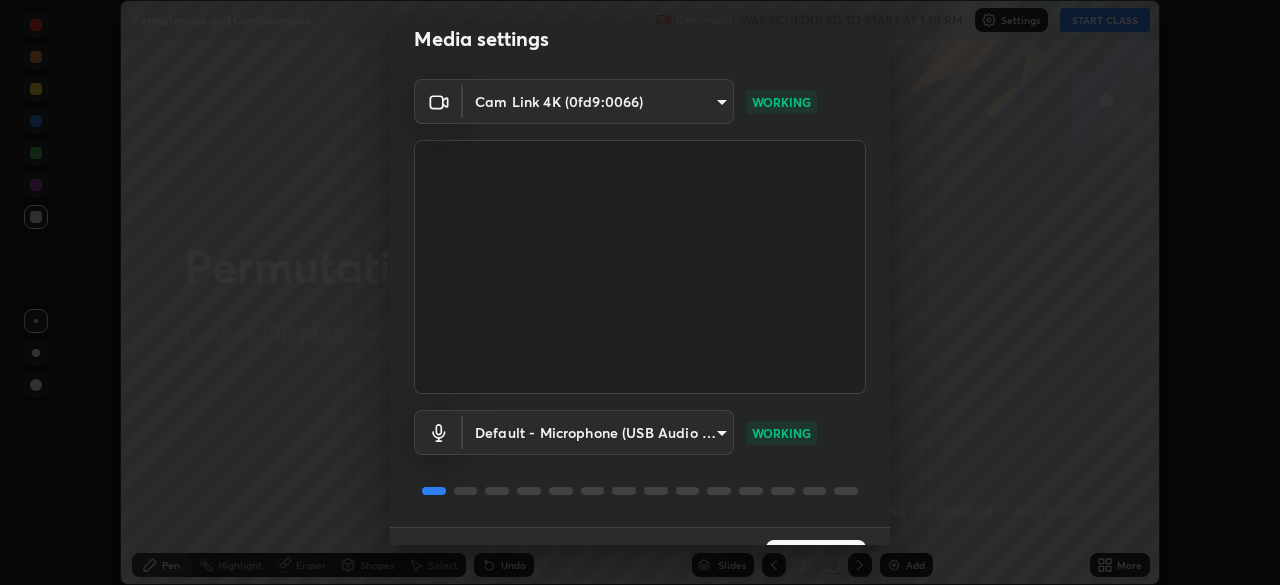 scroll, scrollTop: 71, scrollLeft: 0, axis: vertical 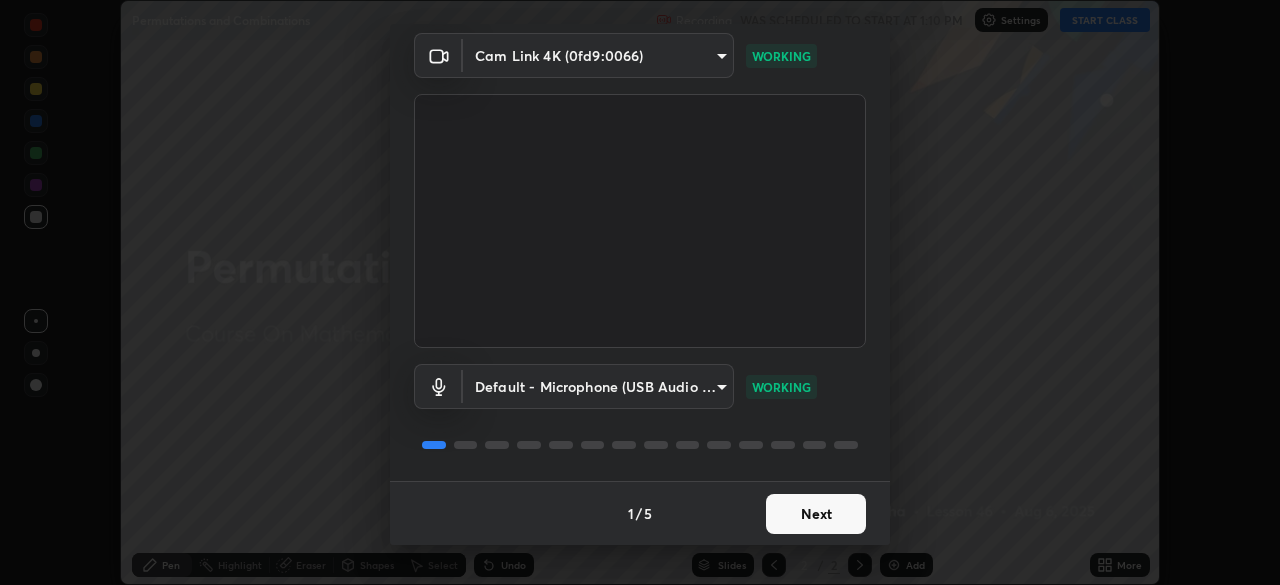click on "Next" at bounding box center (816, 514) 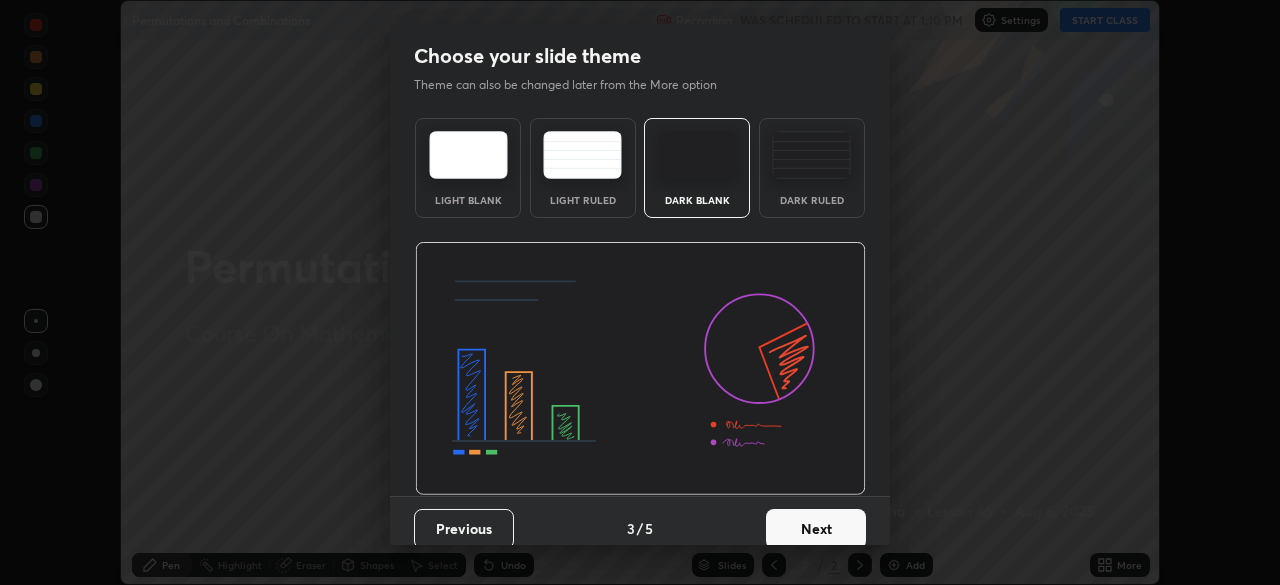 click on "Next" at bounding box center (816, 529) 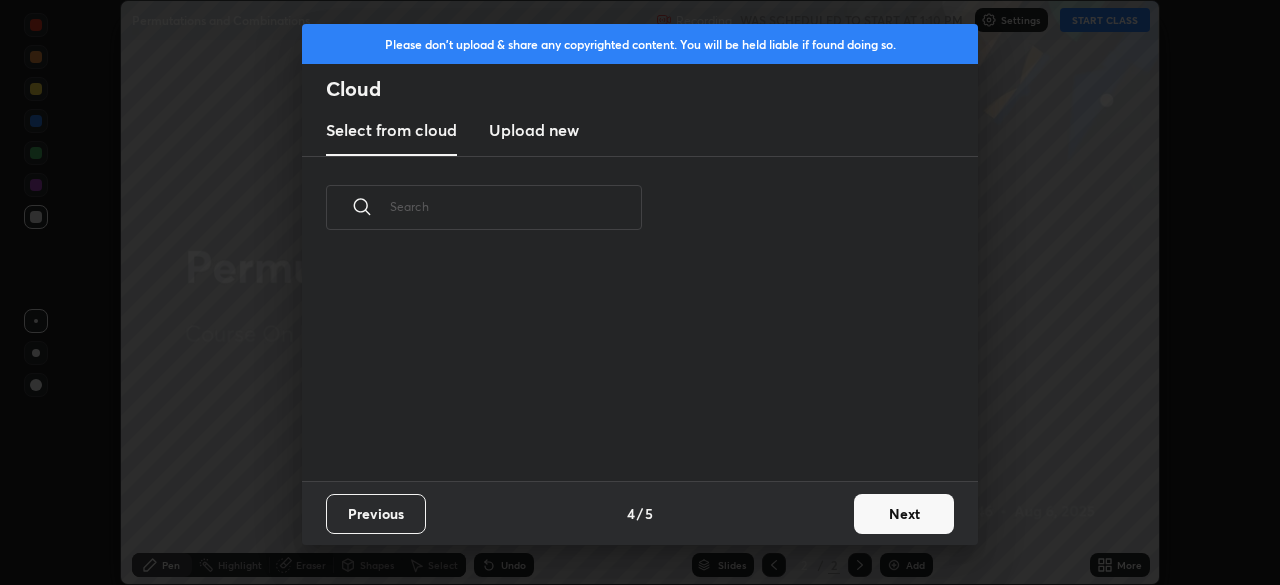 click on "Next" at bounding box center (904, 514) 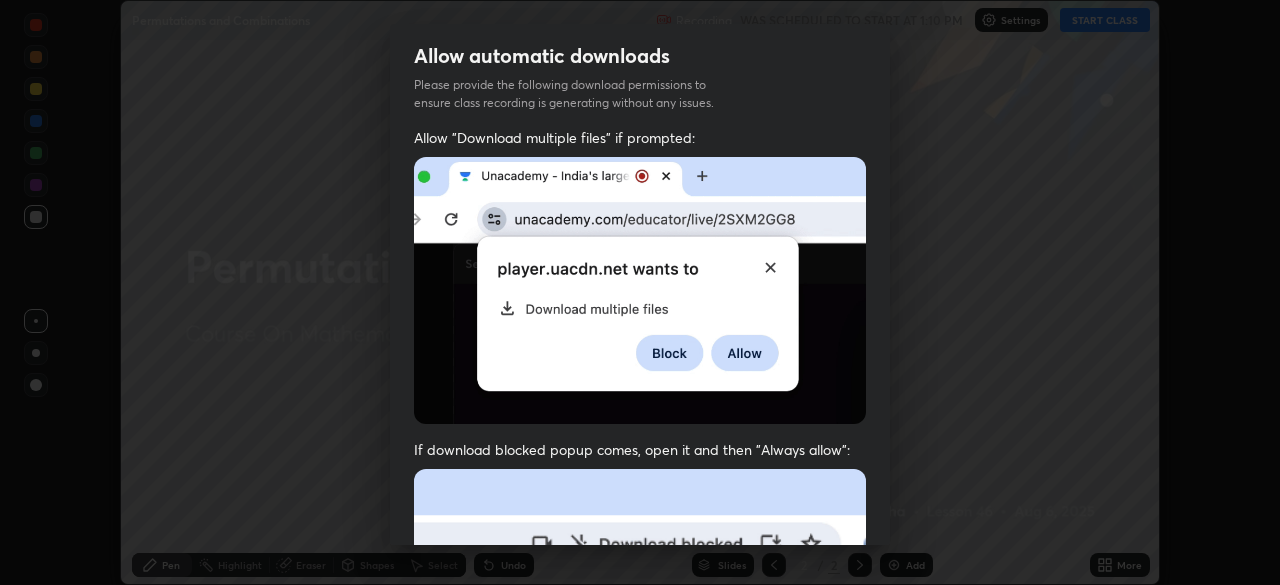 click on "Allow "Download multiple files" if prompted: If download blocked popup comes, open it and then "Always allow": I agree that if I don't provide required permissions, class recording will not be generated" at bounding box center (640, 549) 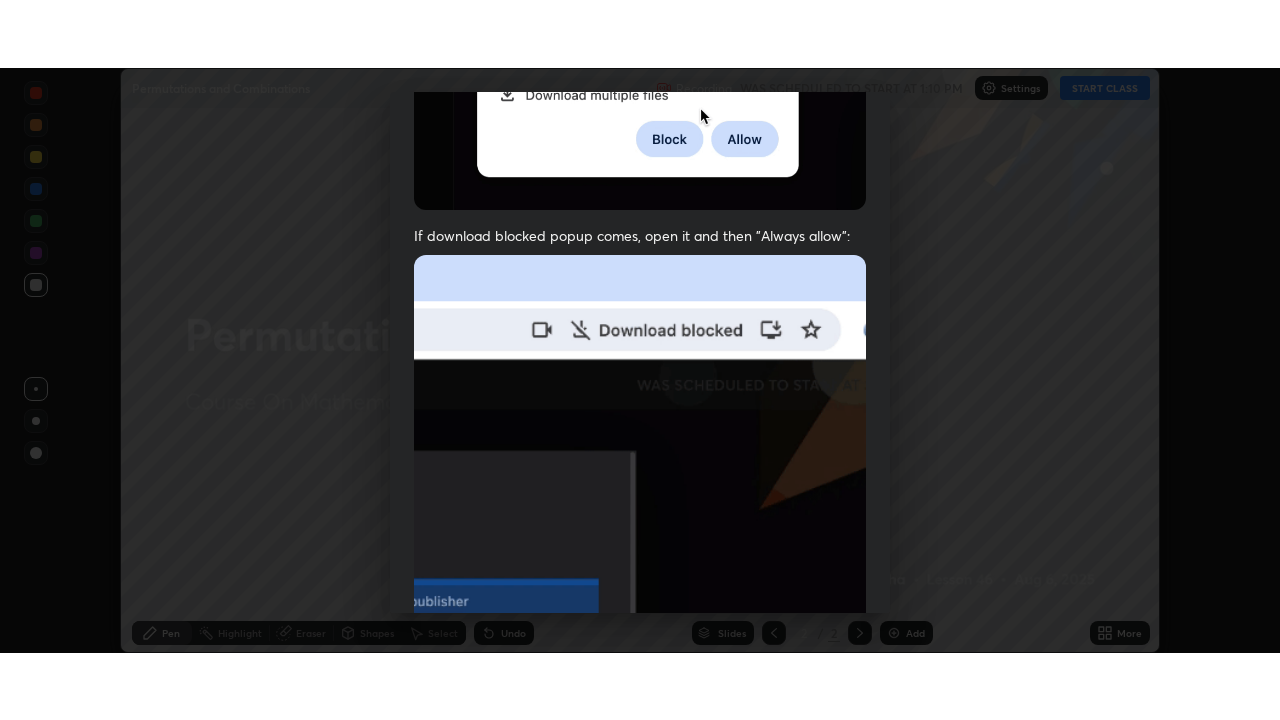 scroll, scrollTop: 479, scrollLeft: 0, axis: vertical 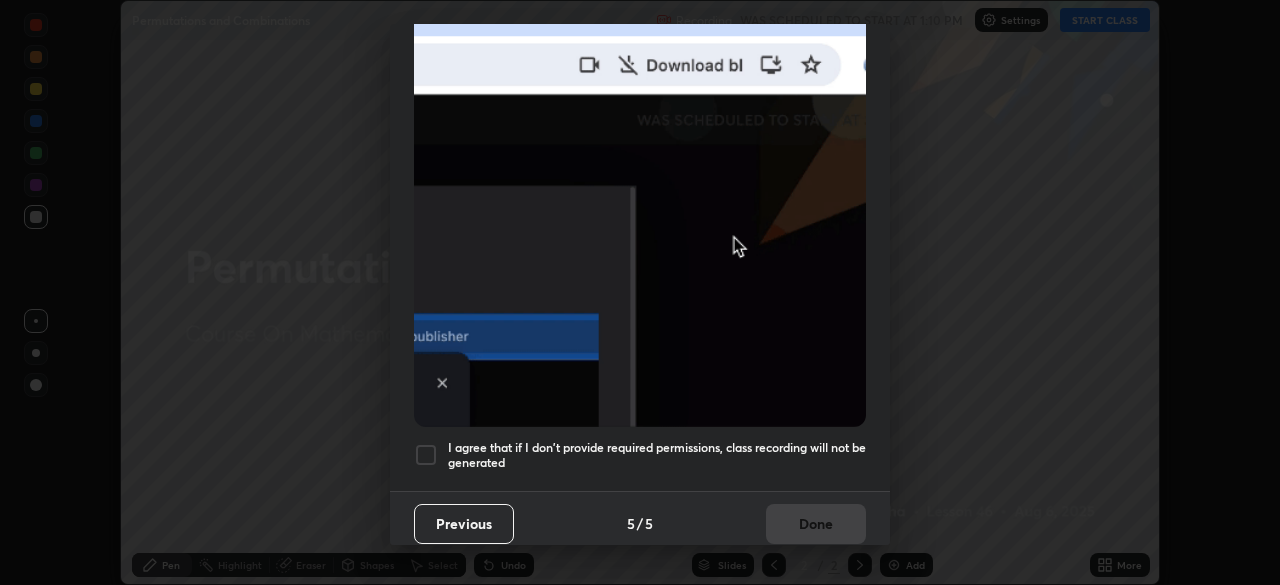 click on "I agree that if I don't provide required permissions, class recording will not be generated" at bounding box center (657, 455) 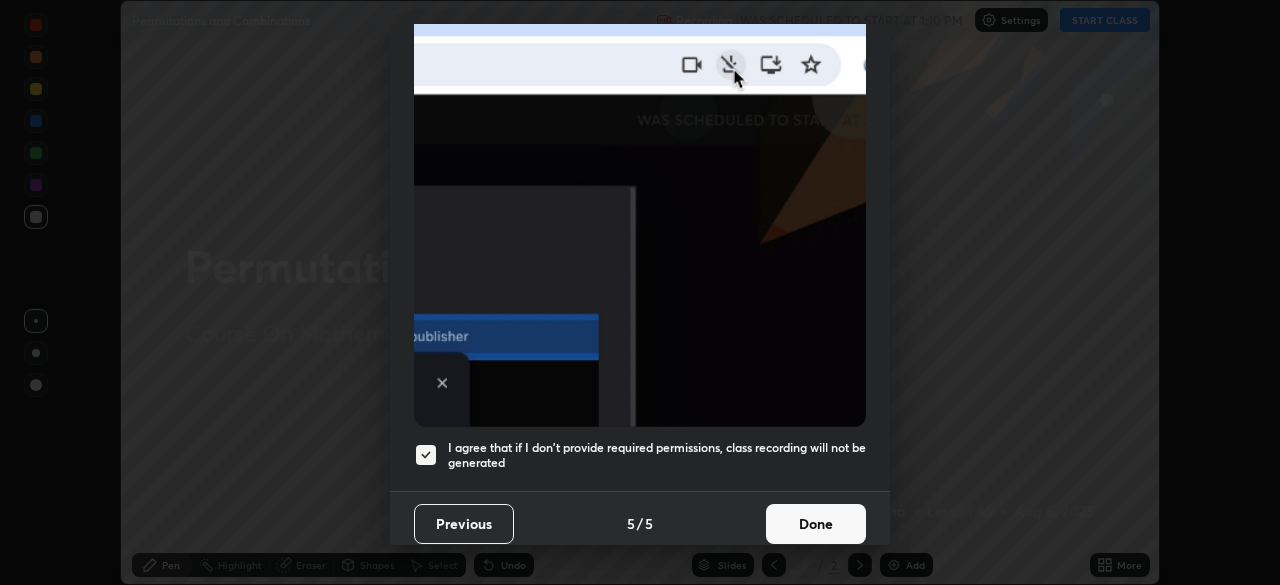 click on "Done" at bounding box center [816, 524] 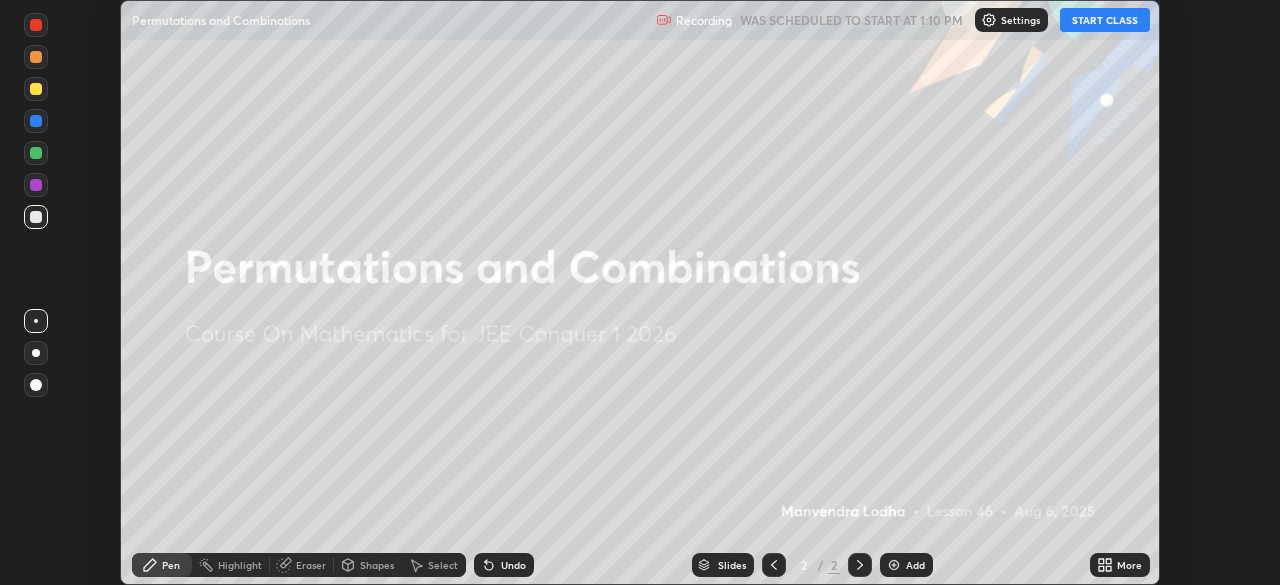 click on "More" at bounding box center [1129, 565] 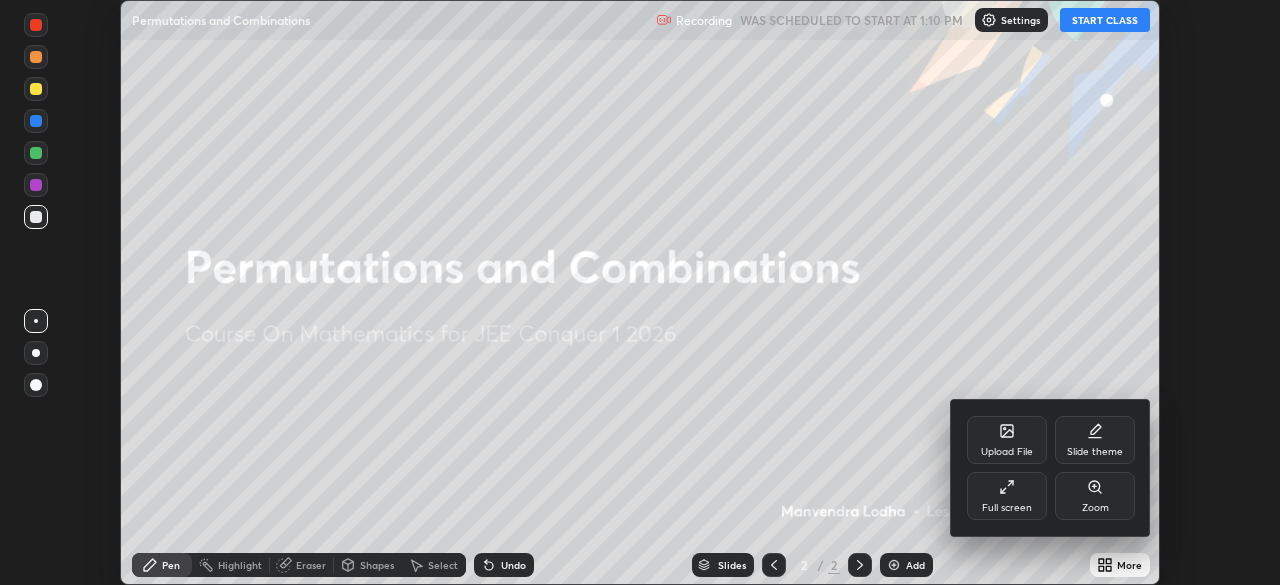 click on "Full screen" at bounding box center (1007, 508) 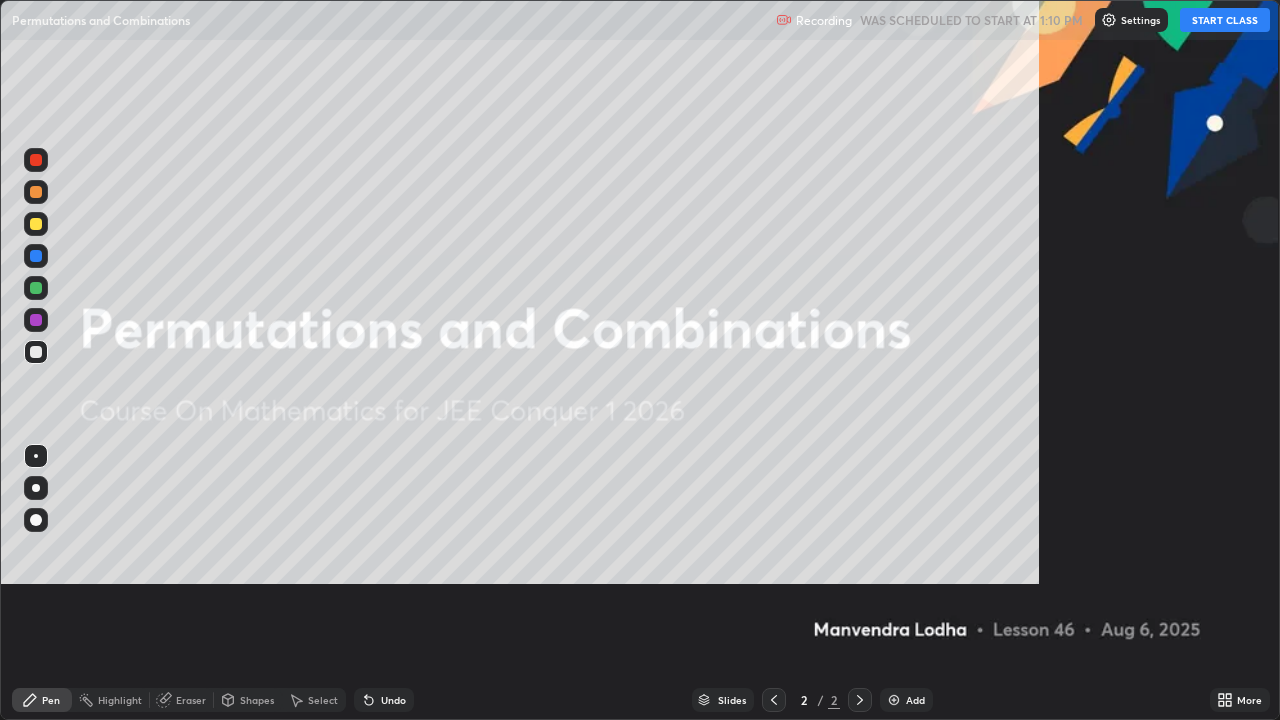 scroll, scrollTop: 99280, scrollLeft: 98720, axis: both 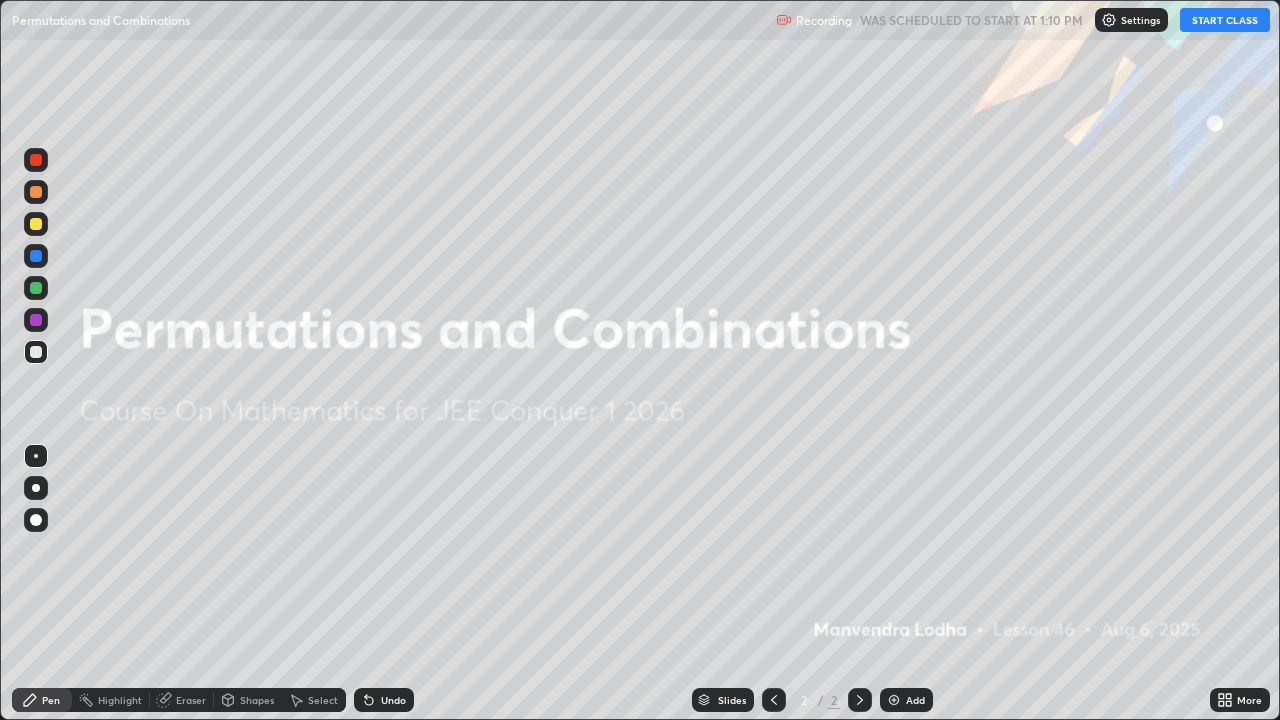 click on "START CLASS" at bounding box center [1225, 20] 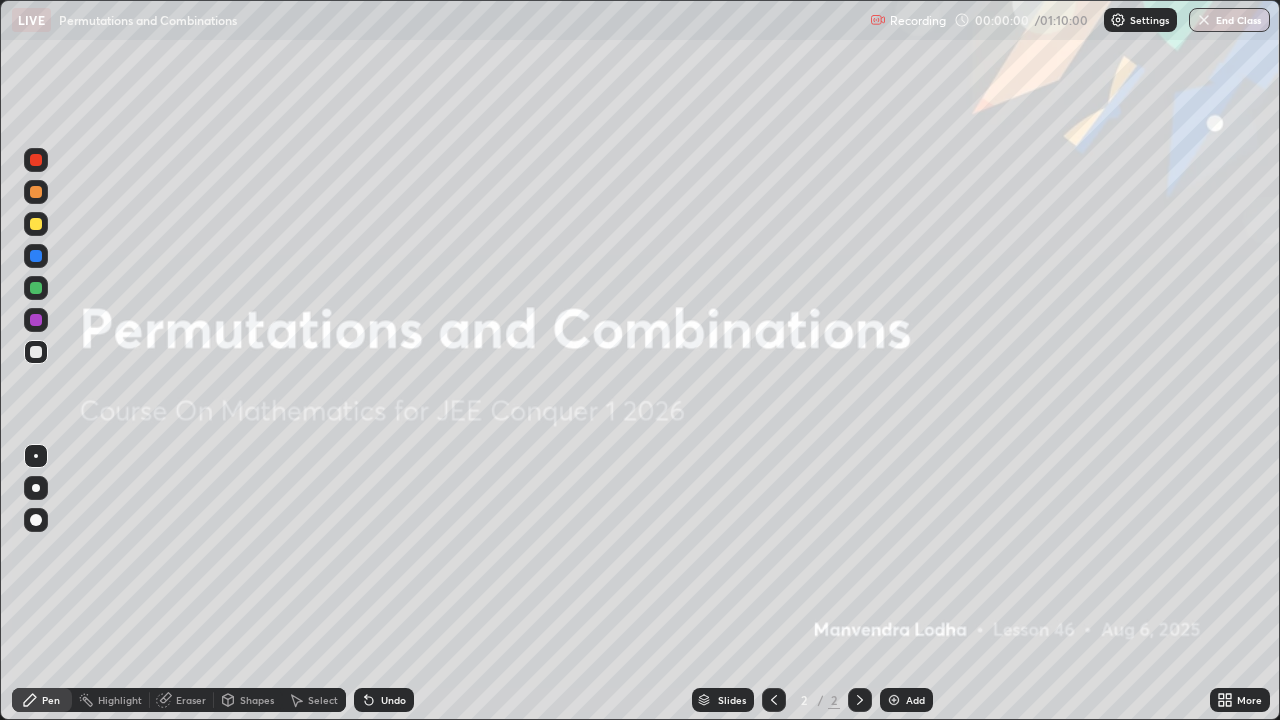 click on "Add" at bounding box center (915, 700) 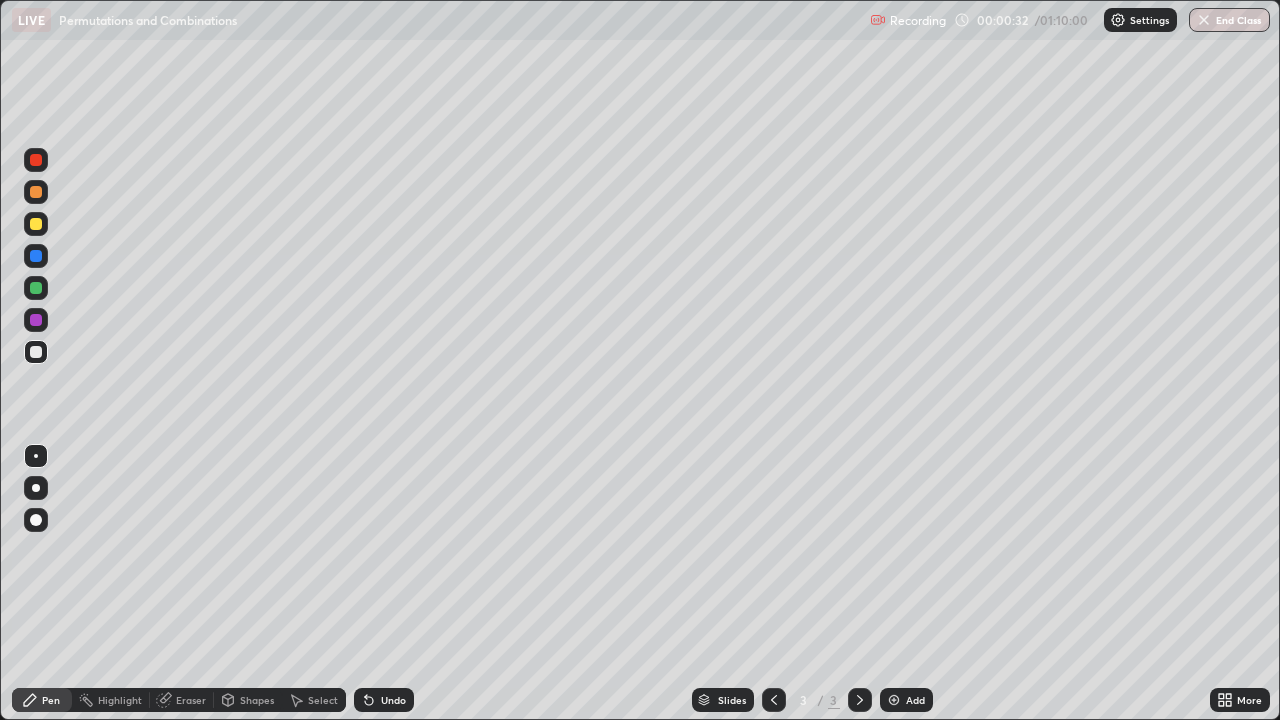 click at bounding box center [36, 224] 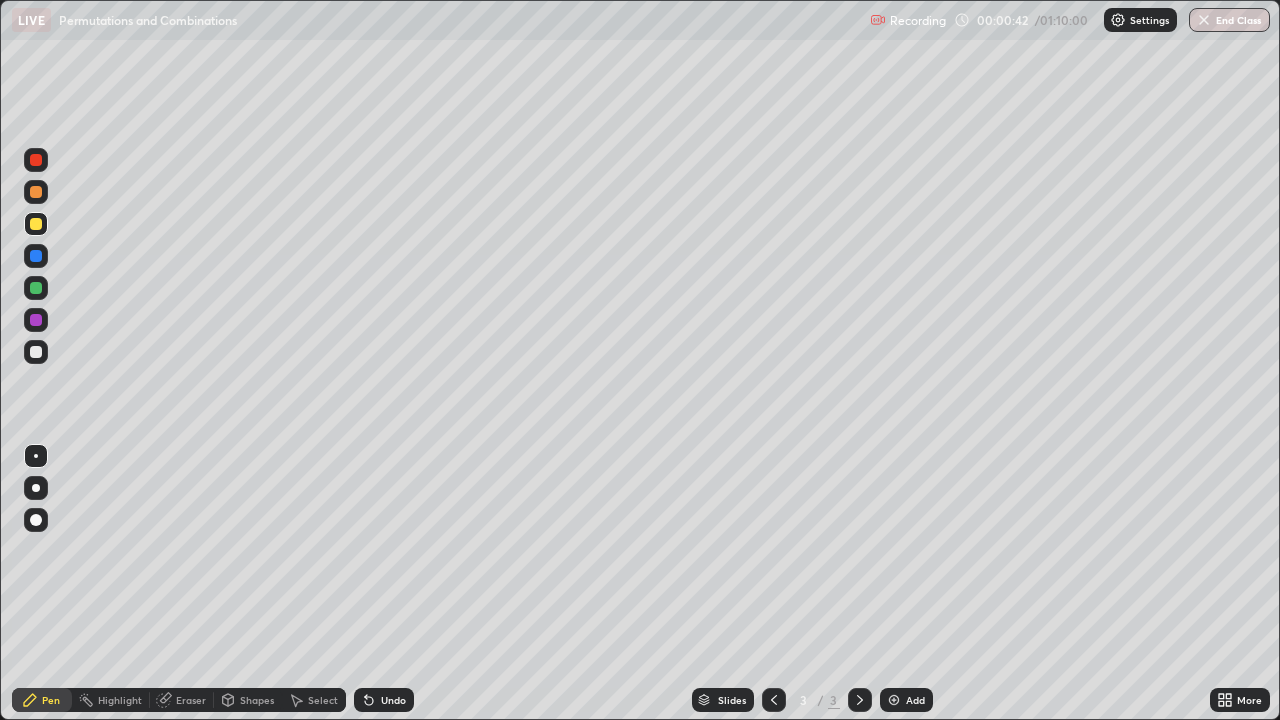 click at bounding box center [36, 352] 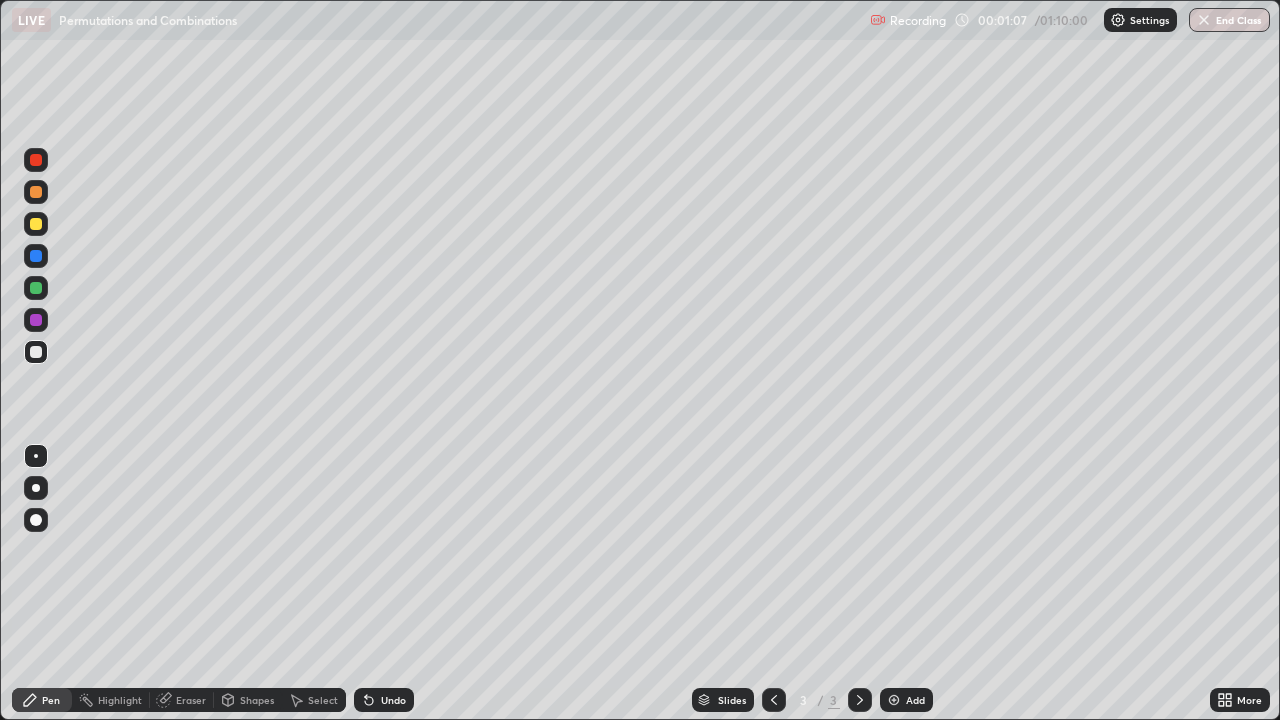 click at bounding box center [36, 352] 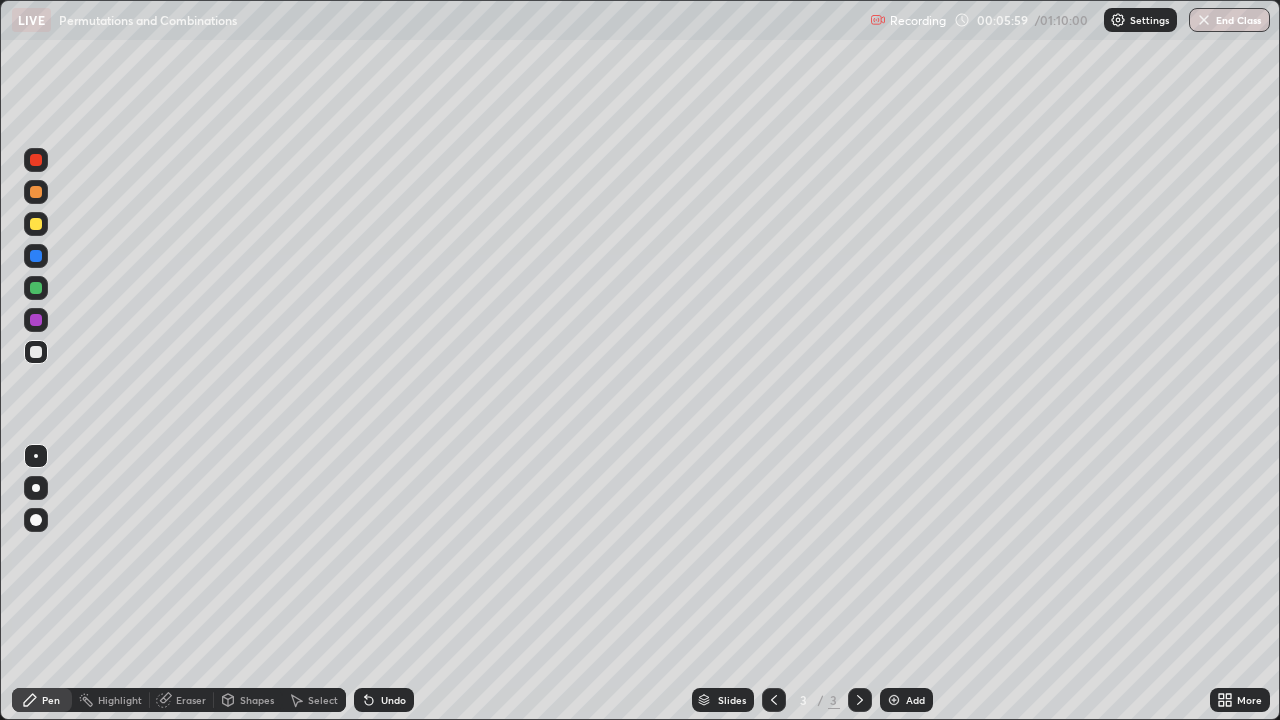 click on "Add" at bounding box center (906, 700) 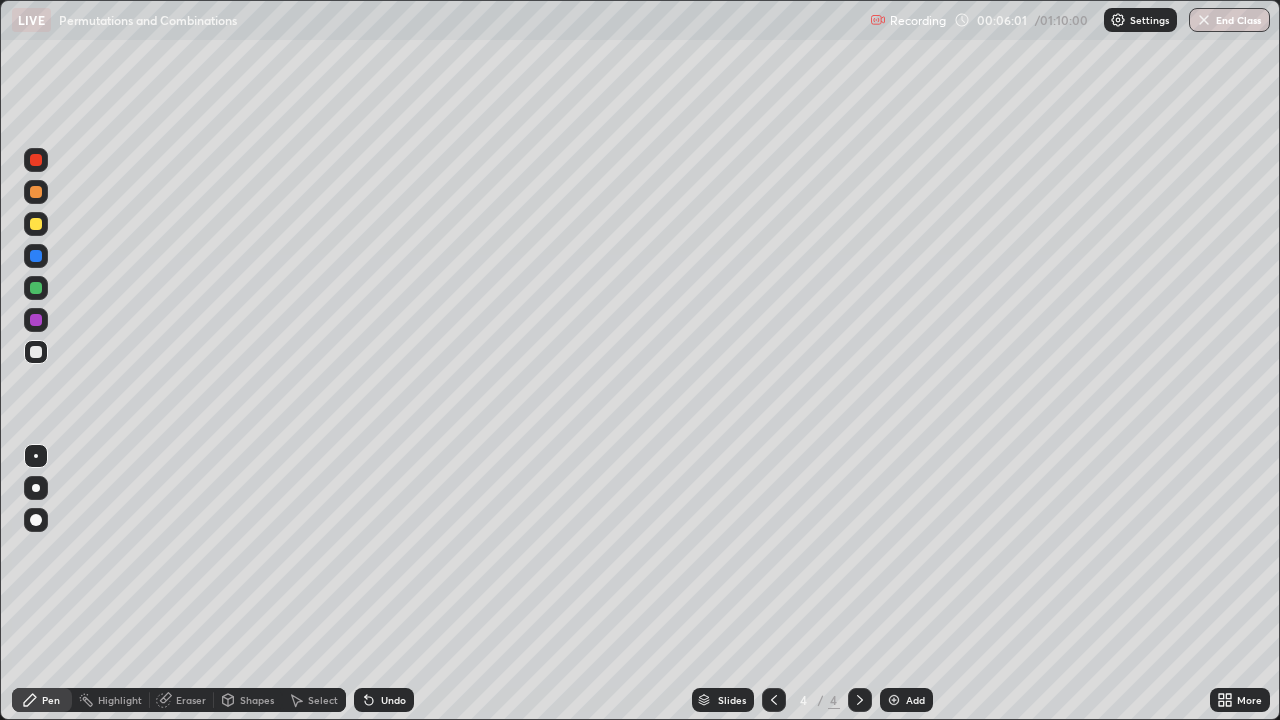 click at bounding box center (36, 224) 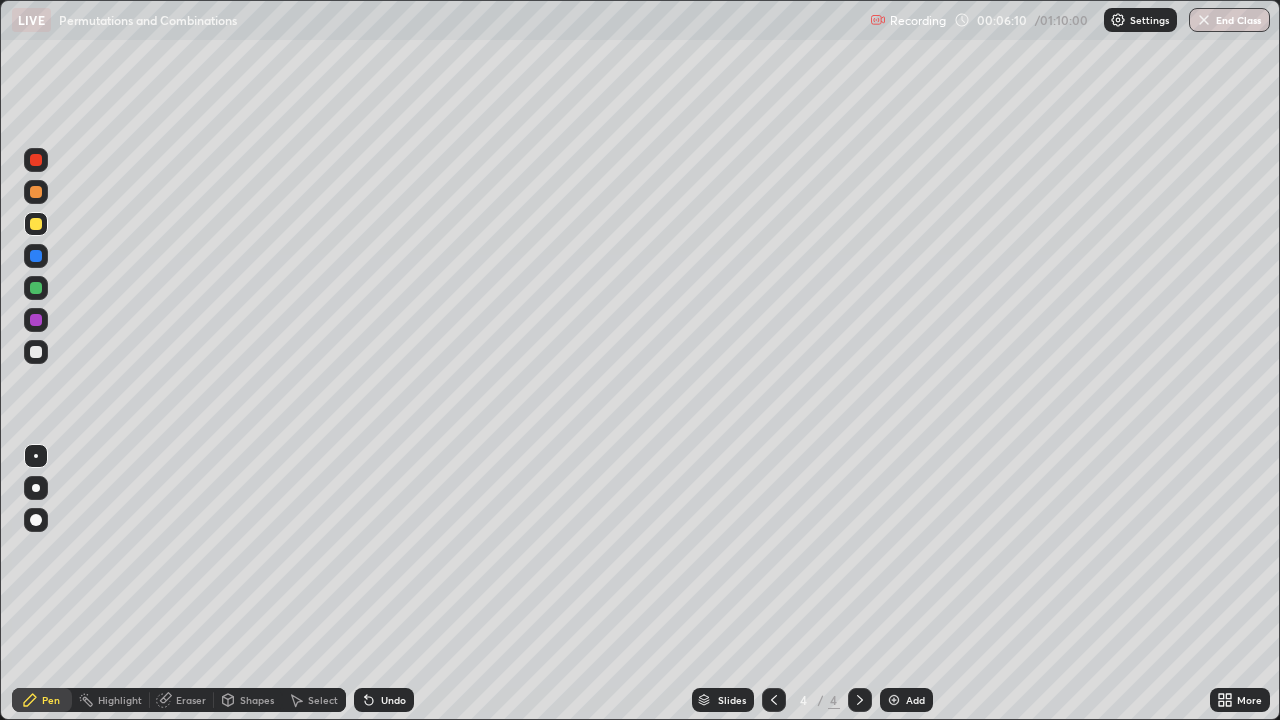 click at bounding box center (36, 352) 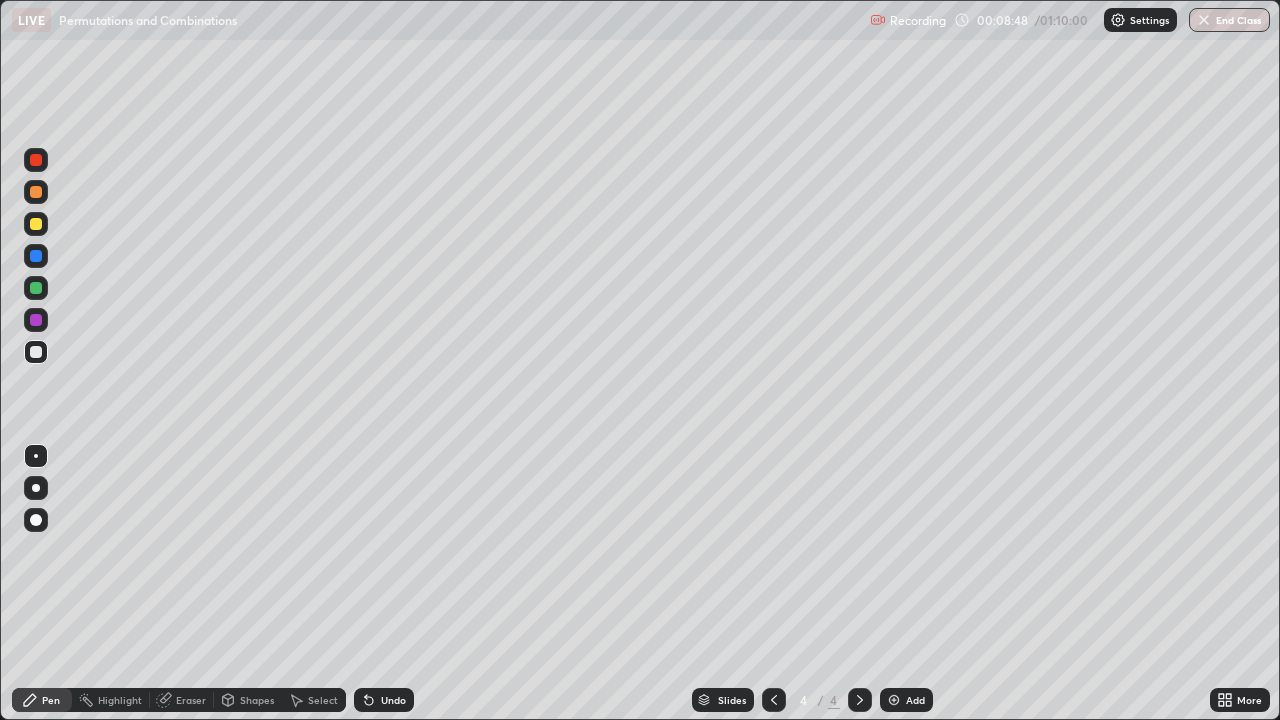 click on "Eraser" at bounding box center (191, 700) 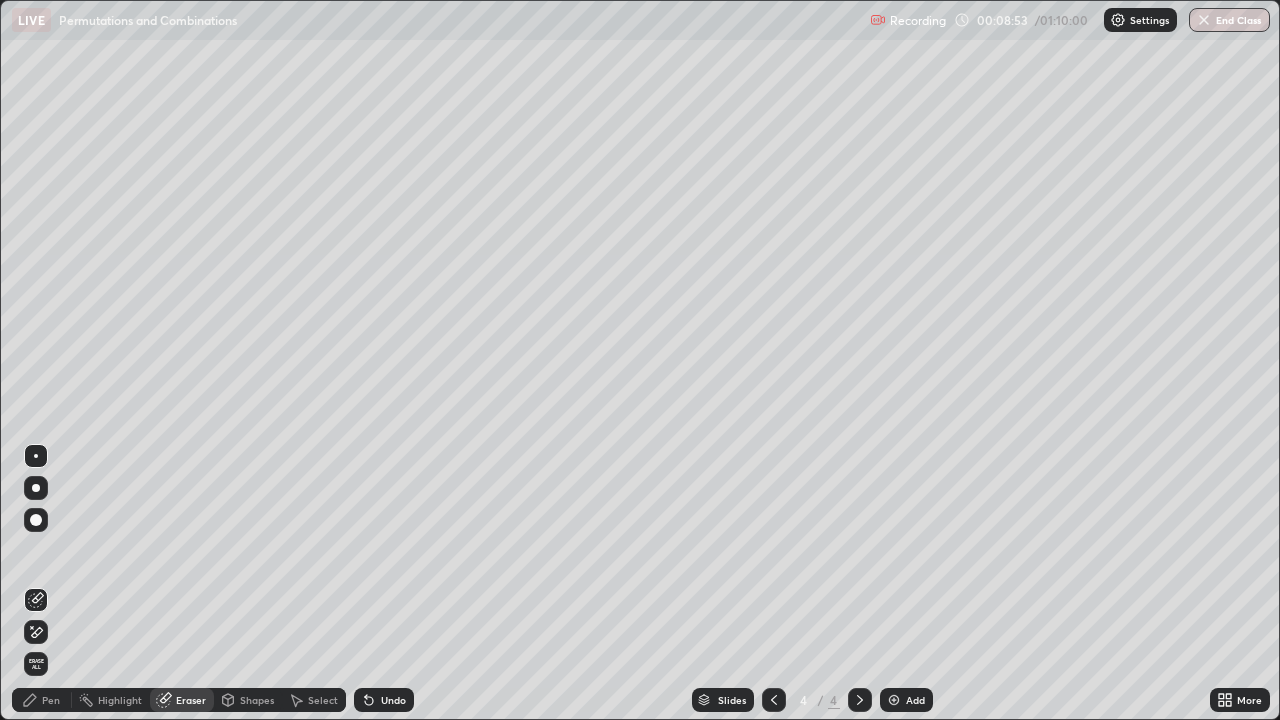 click on "Pen" at bounding box center [51, 700] 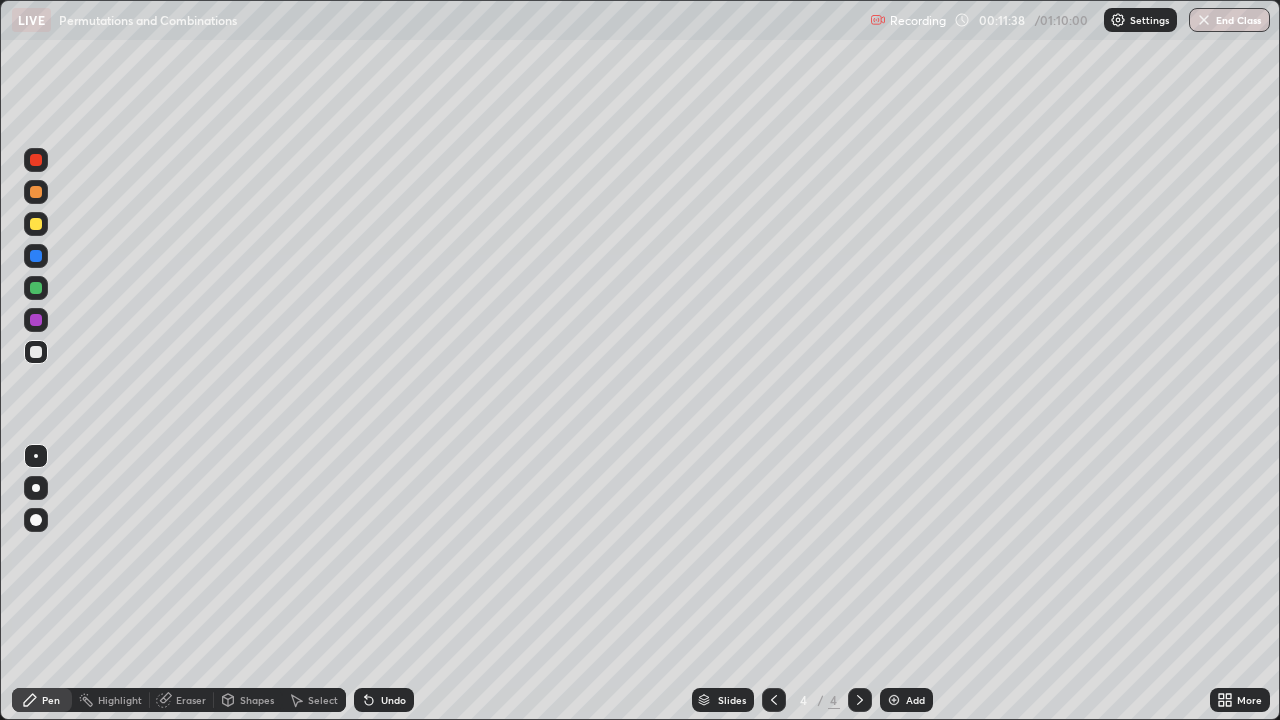 click on "Add" at bounding box center [915, 700] 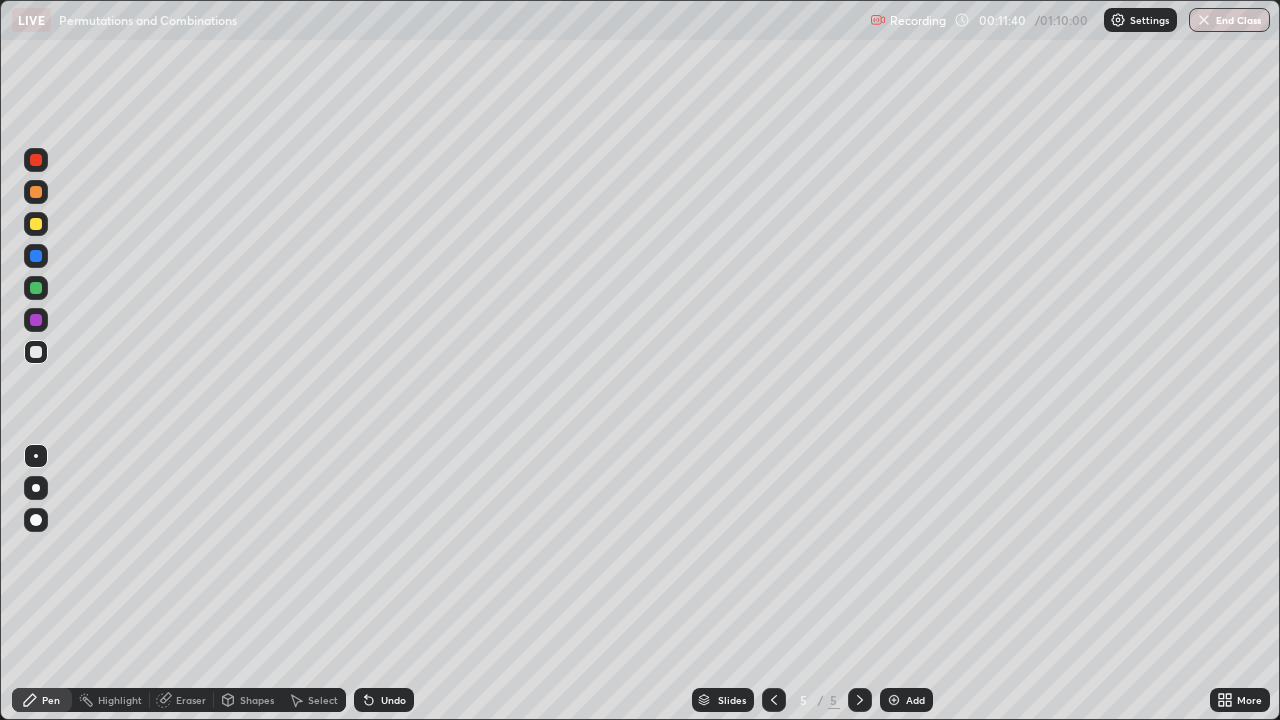 click at bounding box center (36, 224) 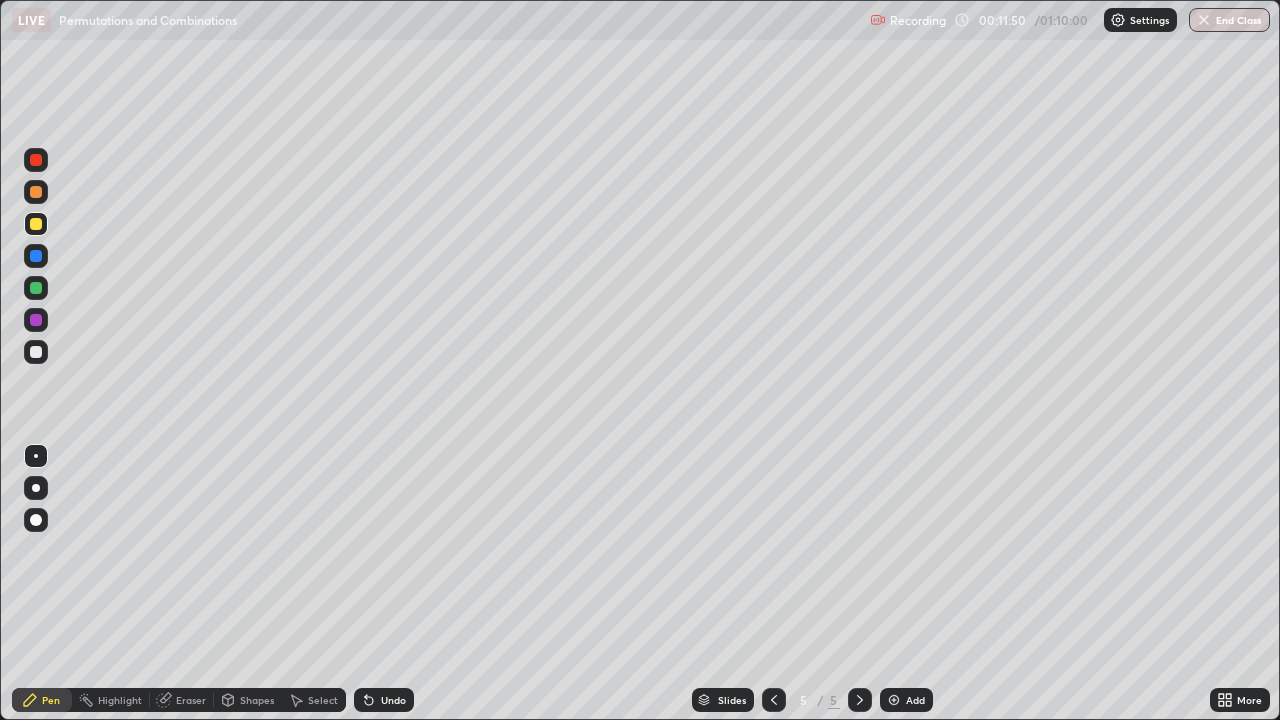 click at bounding box center [36, 352] 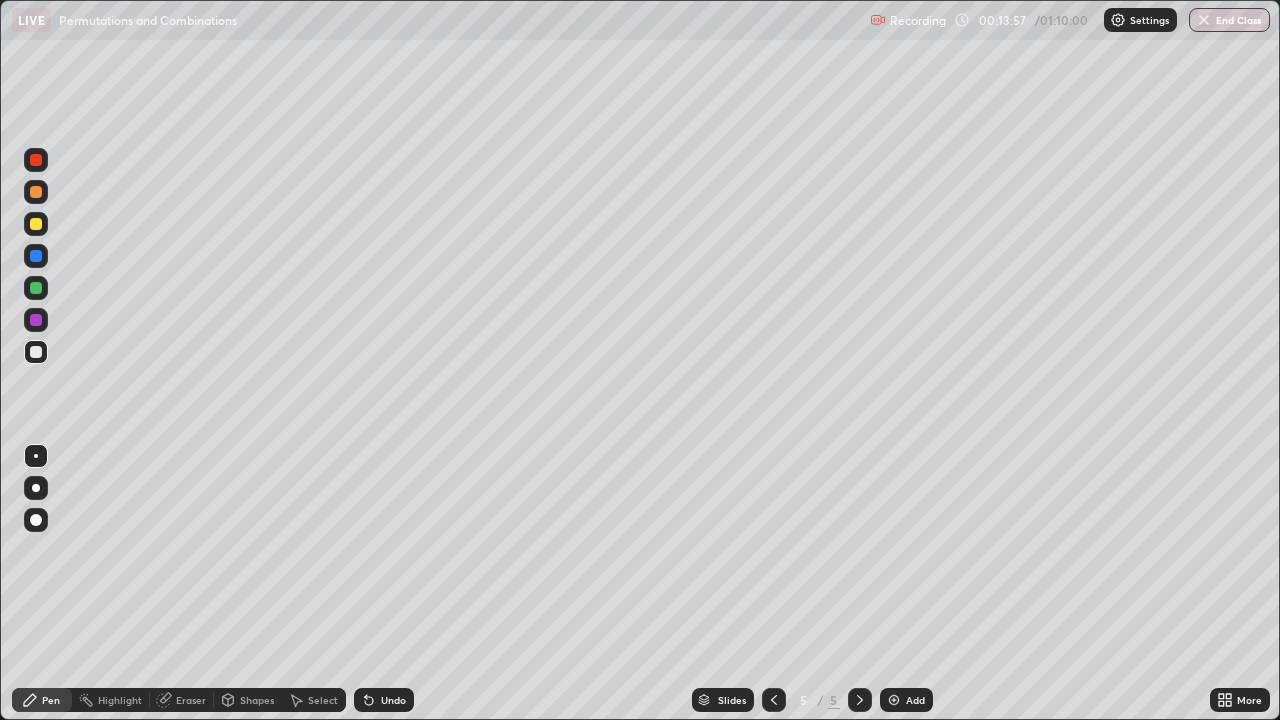 click at bounding box center (894, 700) 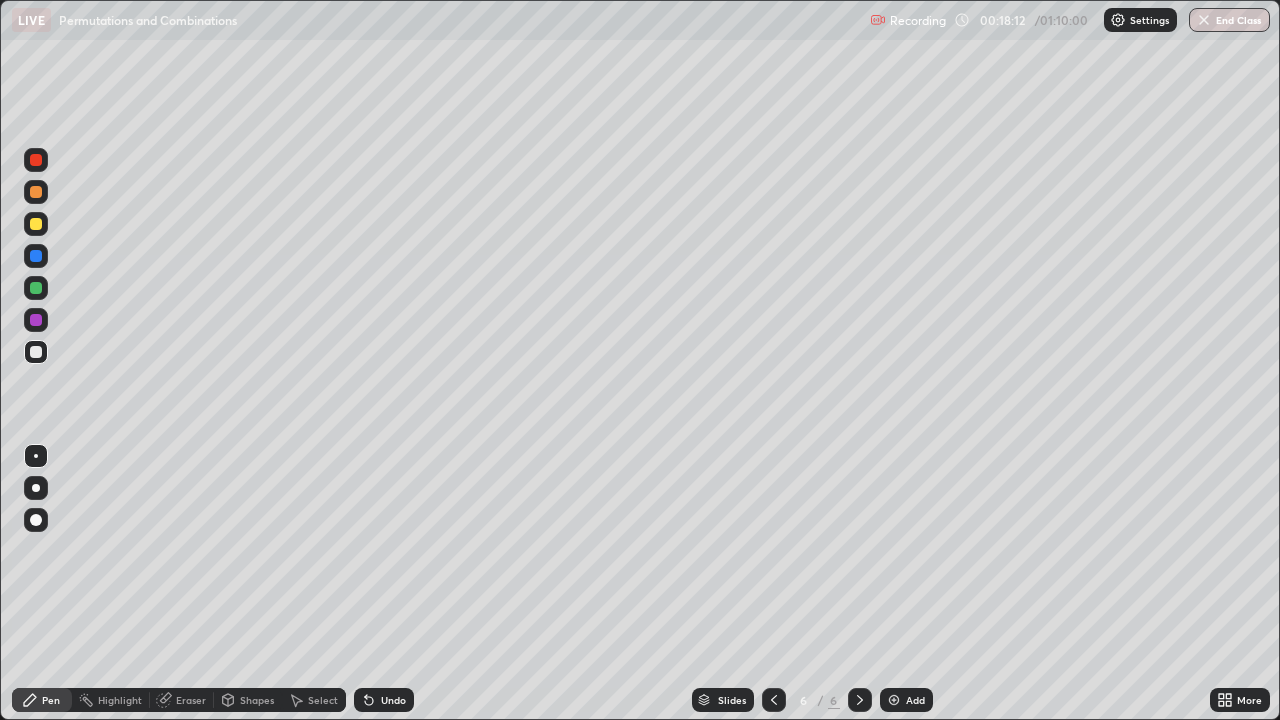 click on "Add" at bounding box center [915, 700] 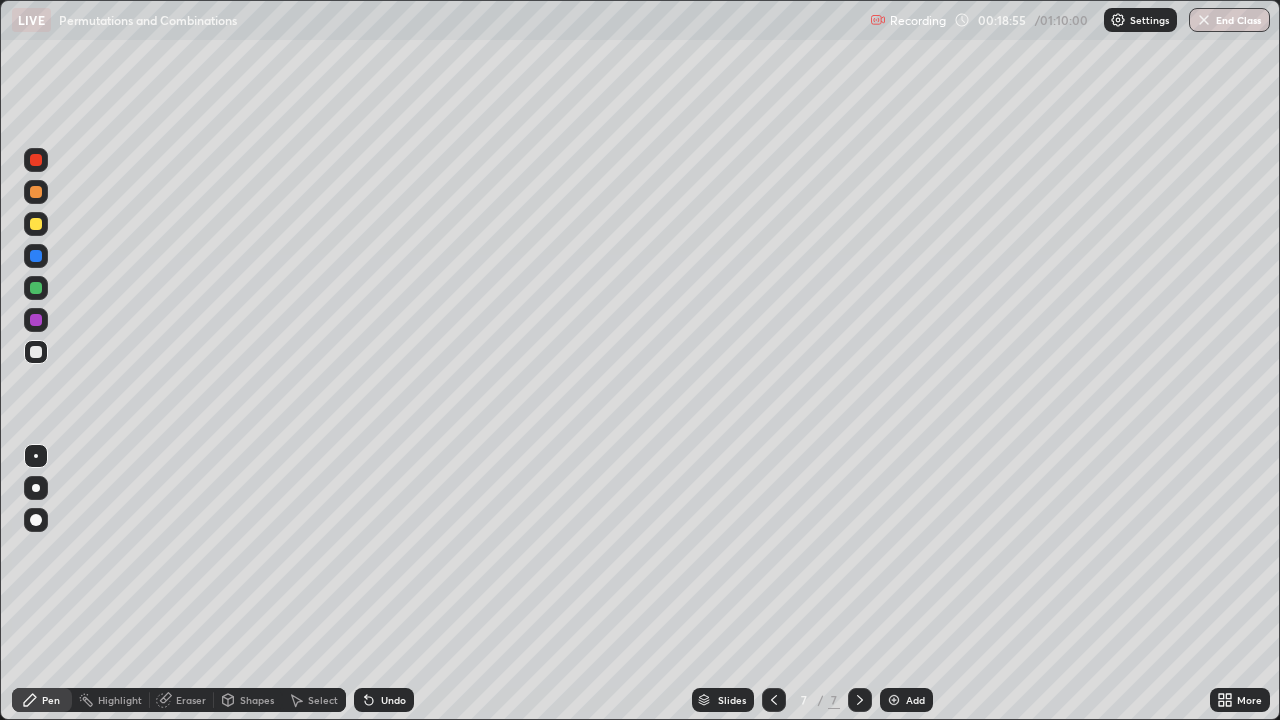 click on "Undo" at bounding box center (393, 700) 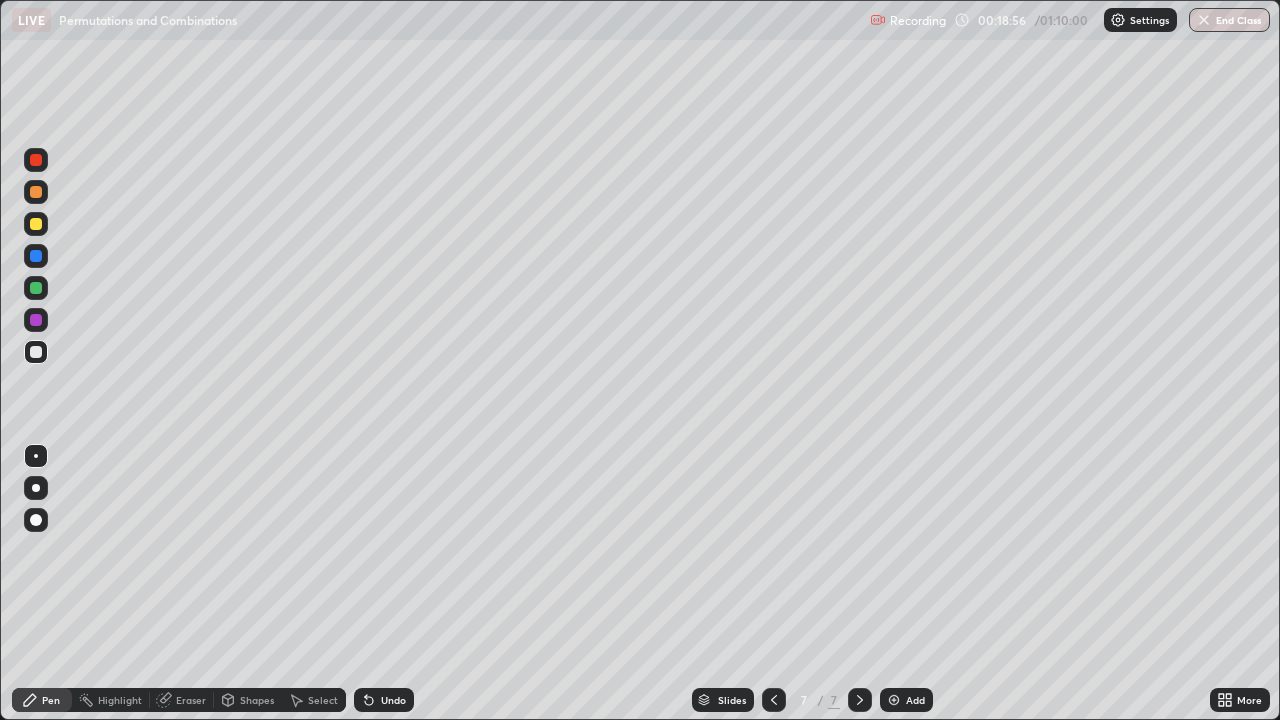 click on "Undo" at bounding box center (393, 700) 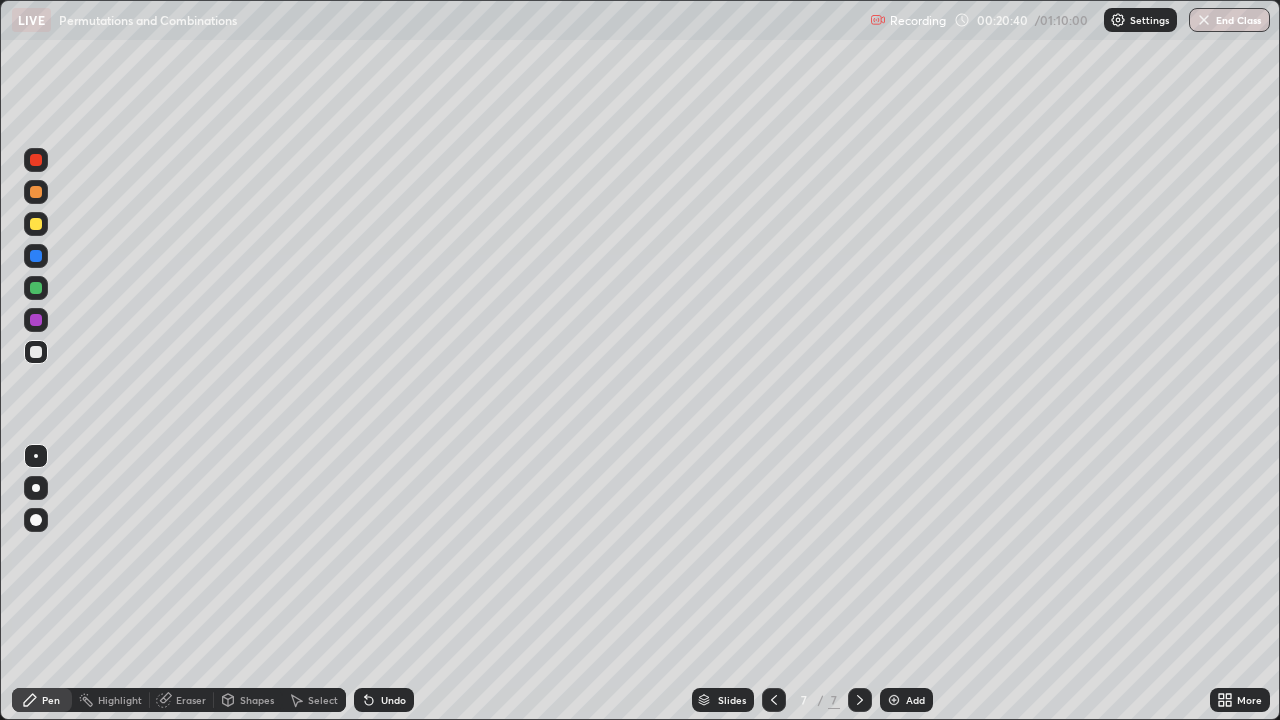 click on "Add" at bounding box center [915, 700] 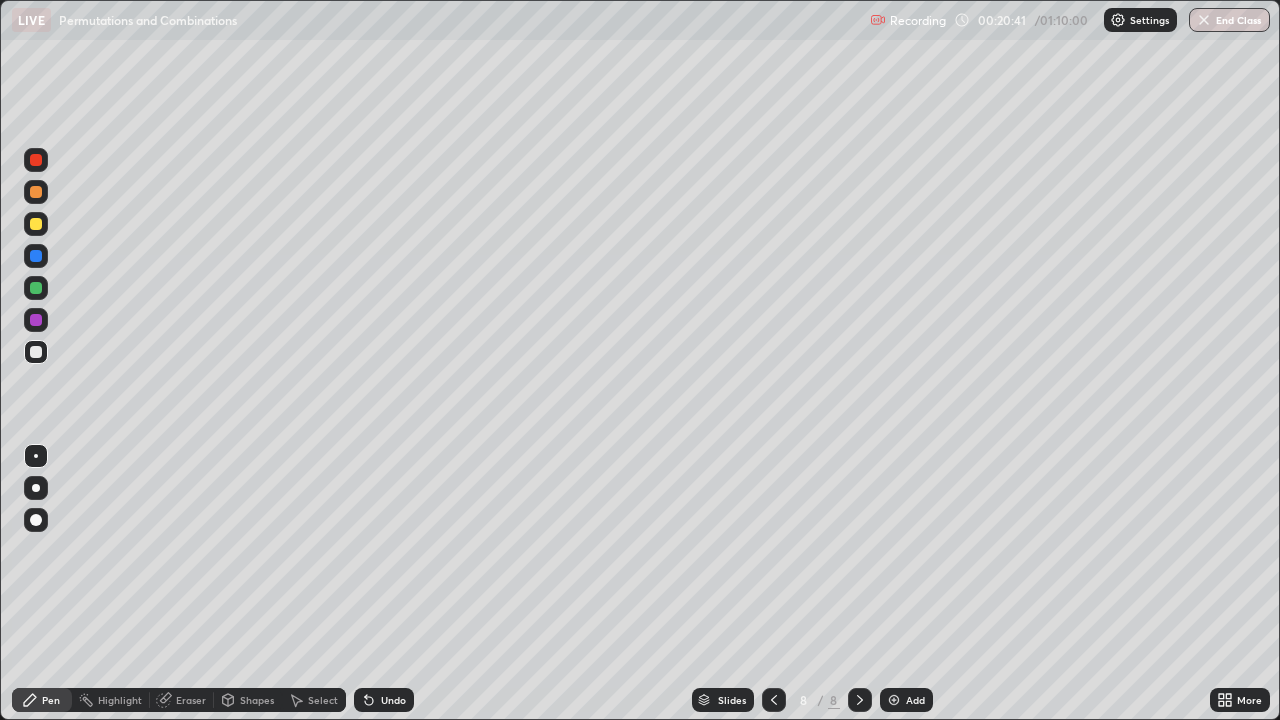 click at bounding box center (36, 224) 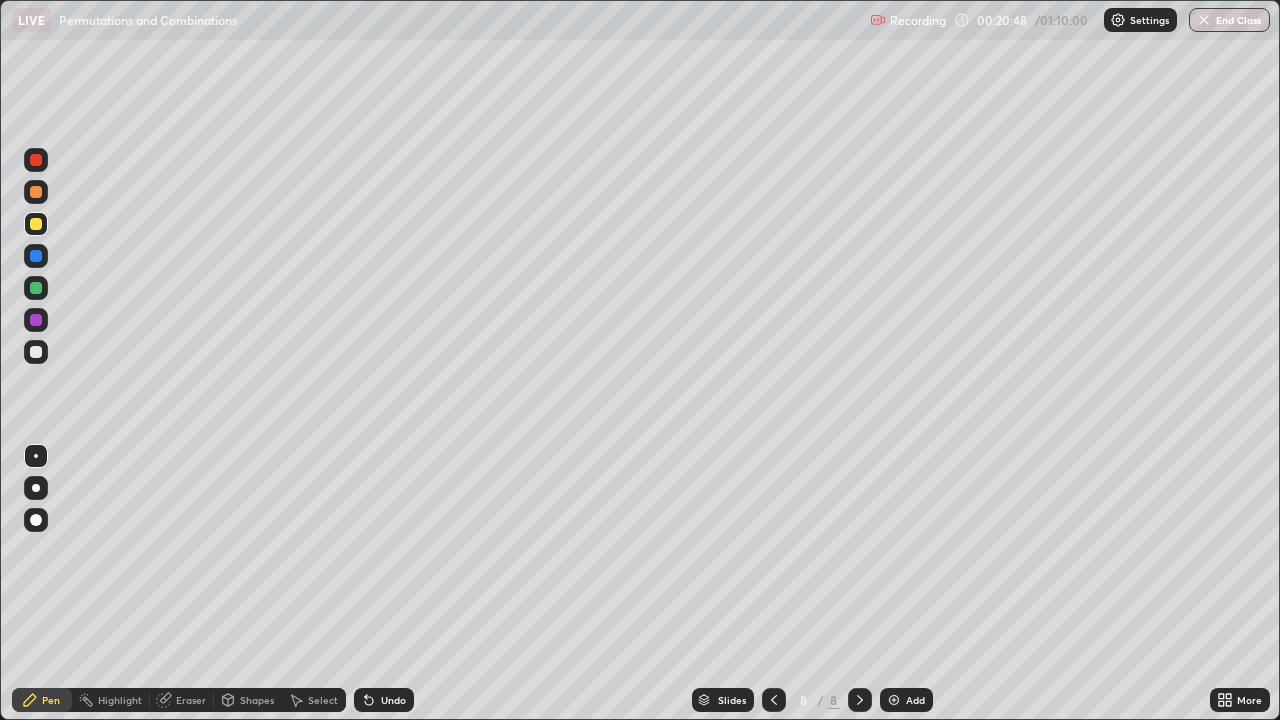 click at bounding box center [36, 288] 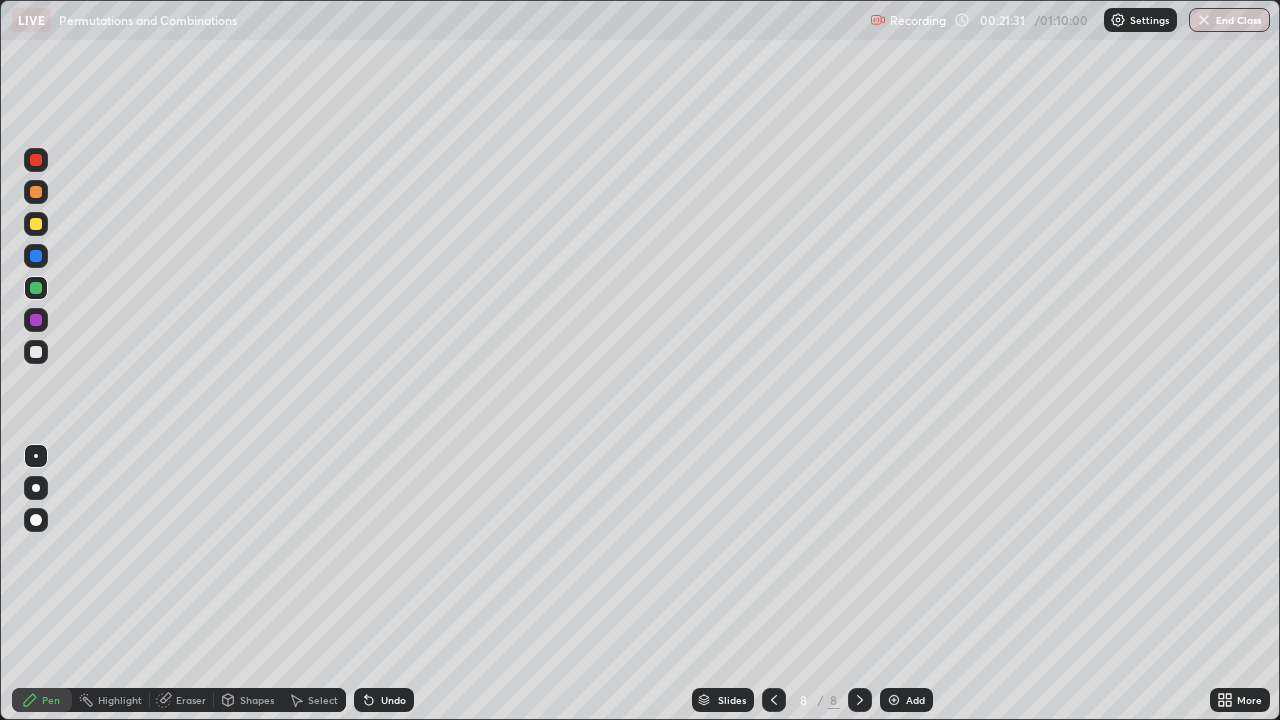click at bounding box center (36, 352) 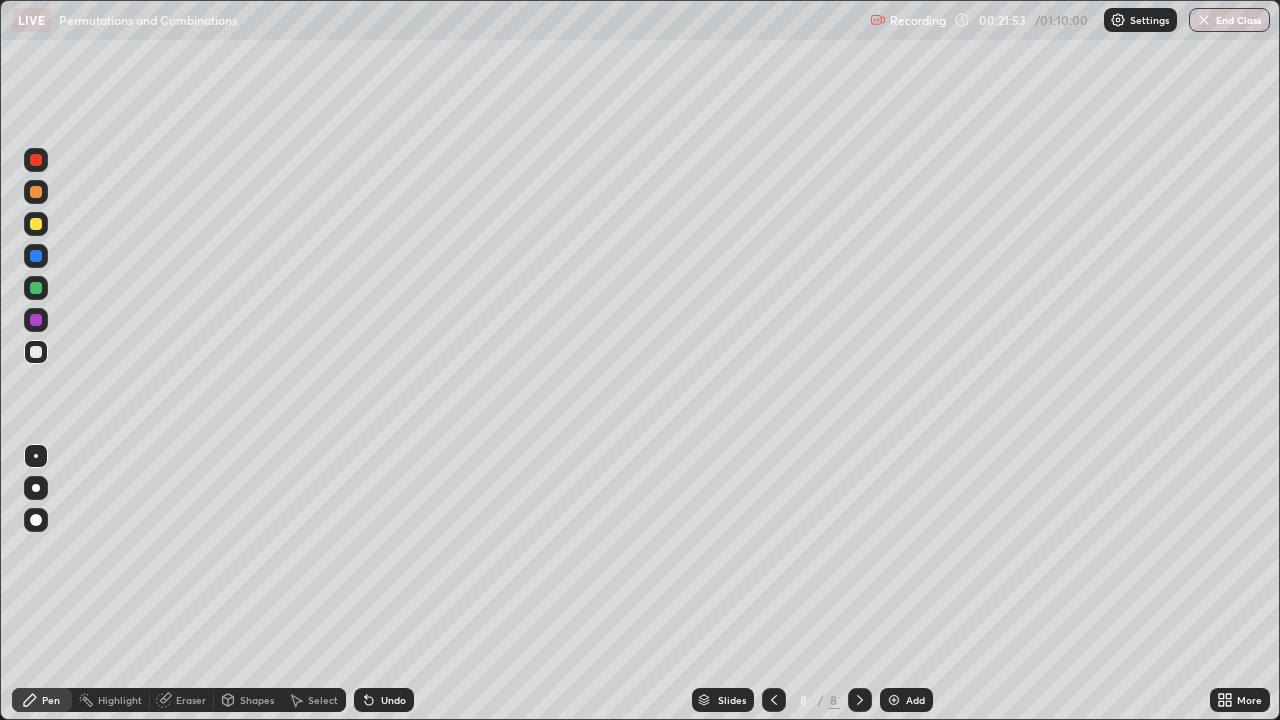 click at bounding box center [36, 288] 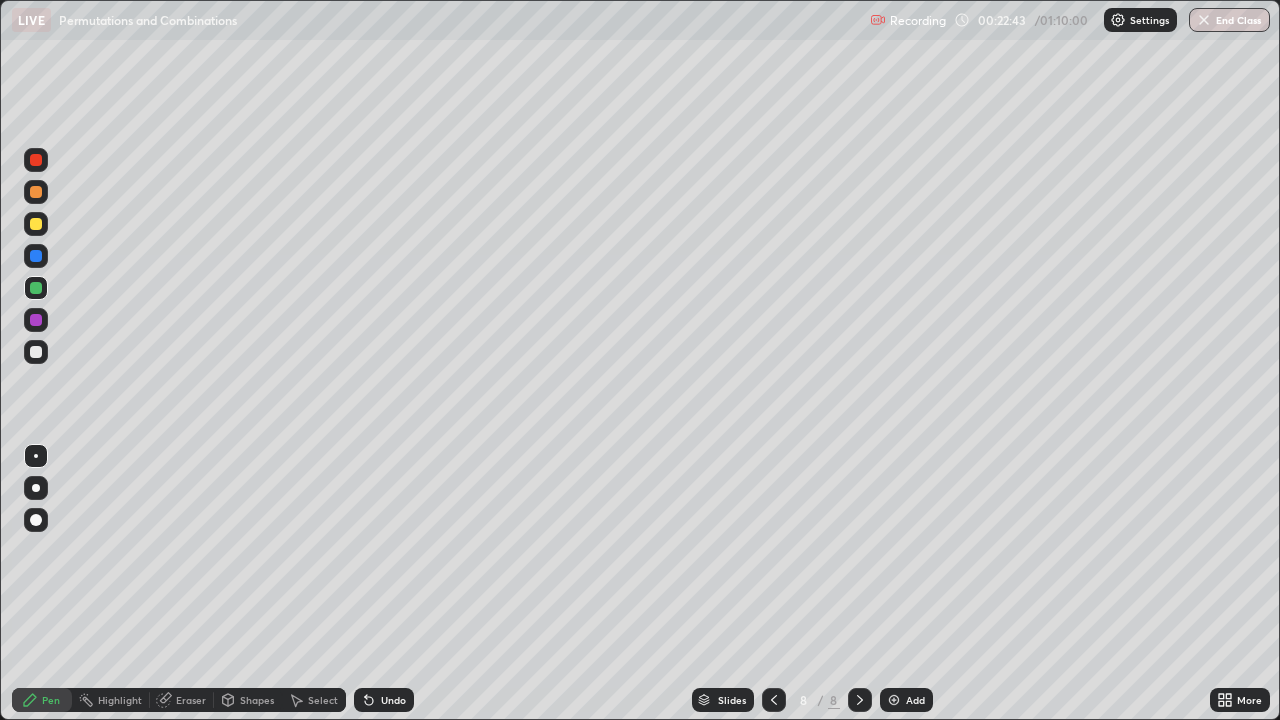 click on "Add" at bounding box center (906, 700) 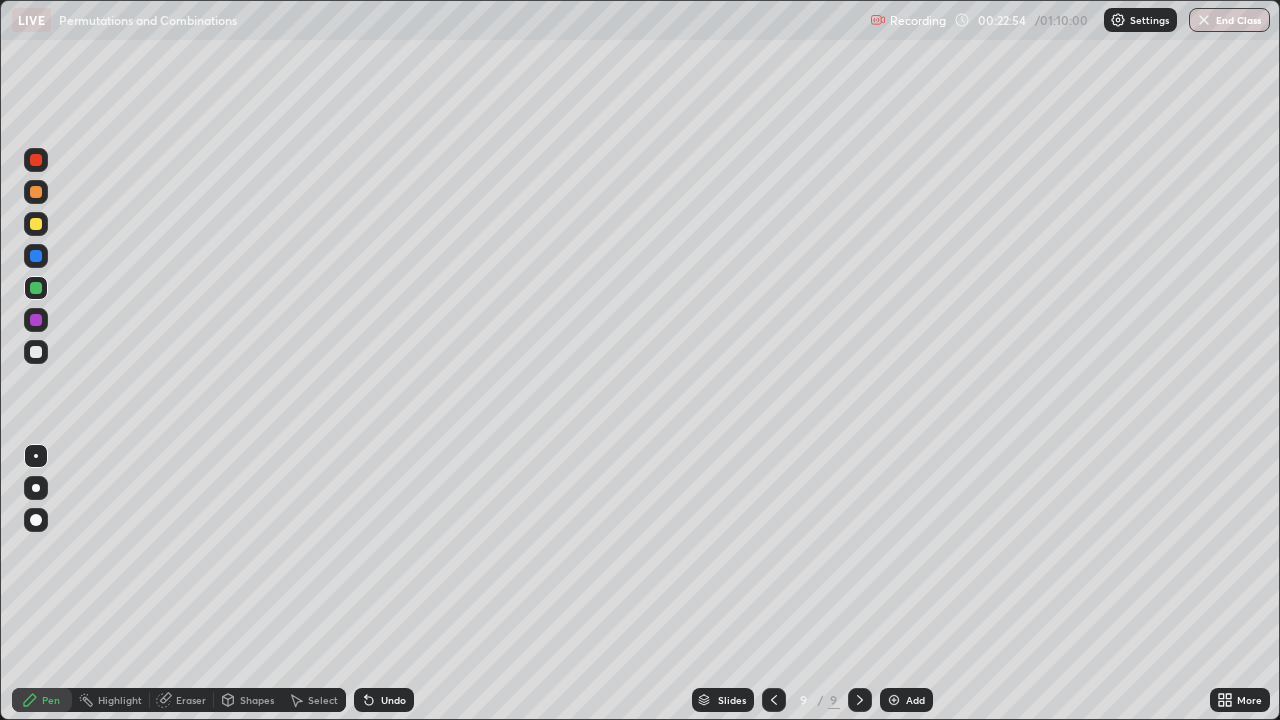 click at bounding box center [36, 352] 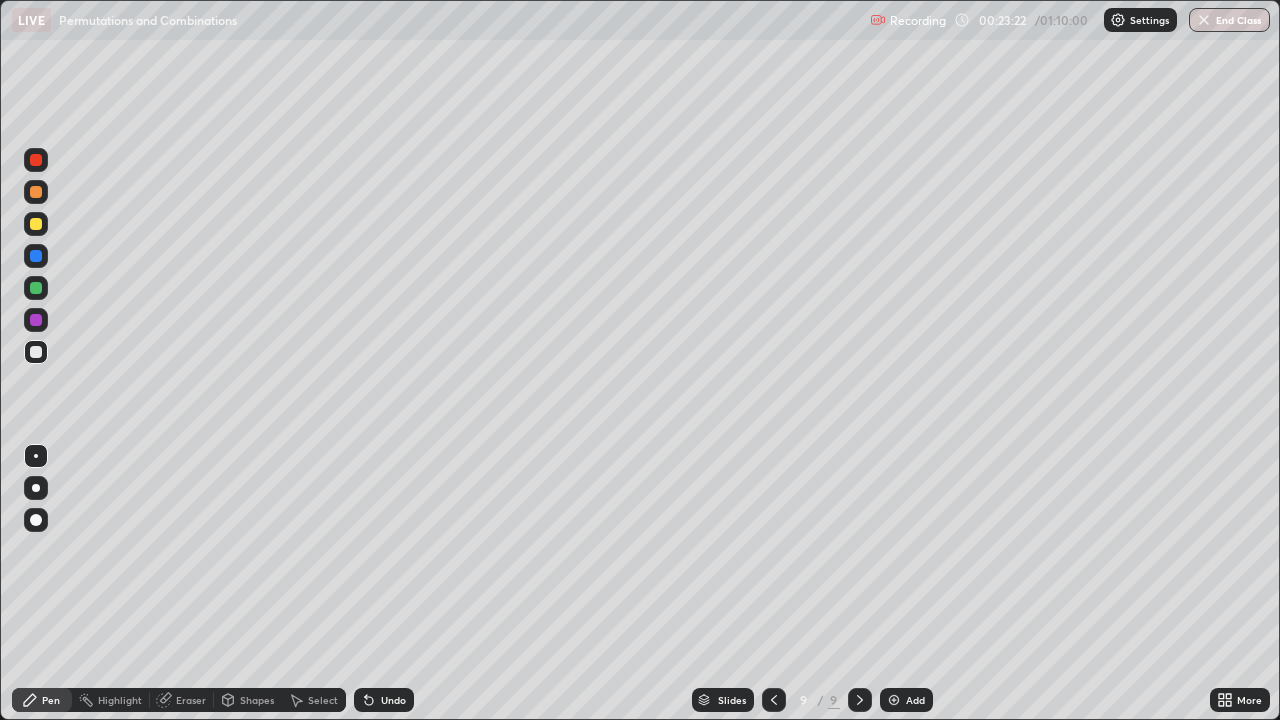 click at bounding box center (36, 288) 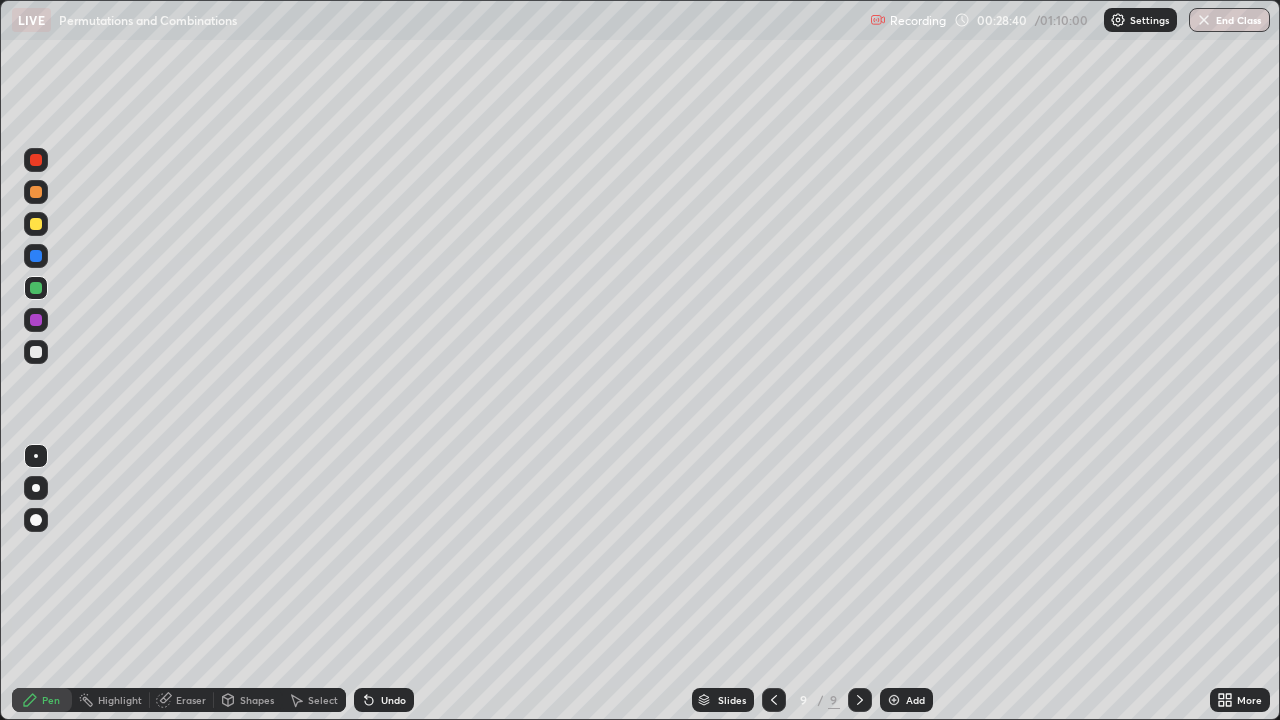 click on "Add" at bounding box center (915, 700) 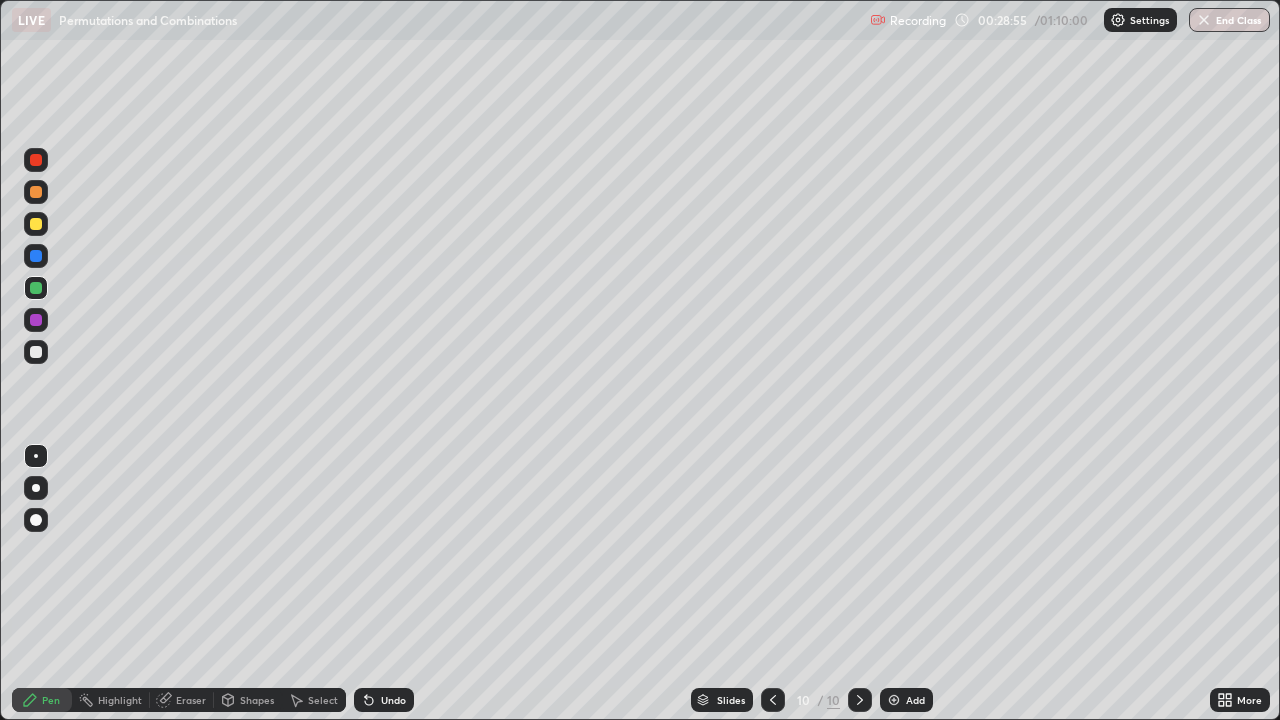 click at bounding box center (36, 224) 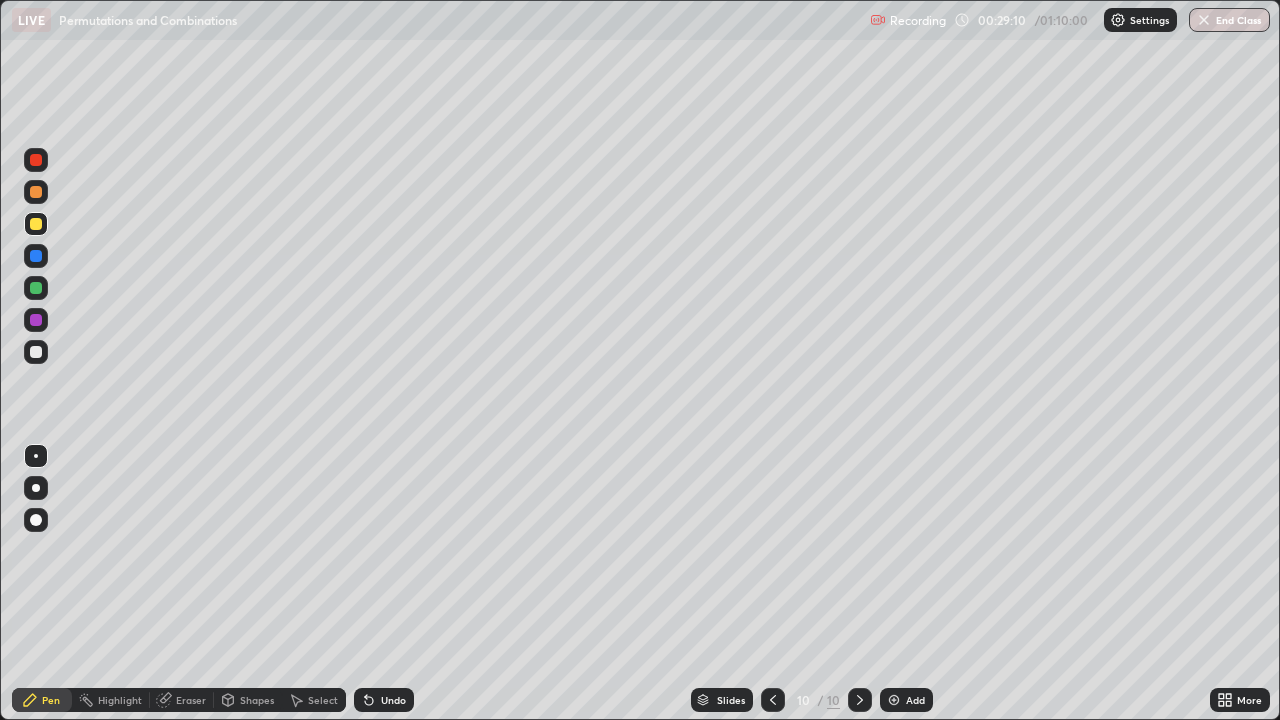click at bounding box center (36, 352) 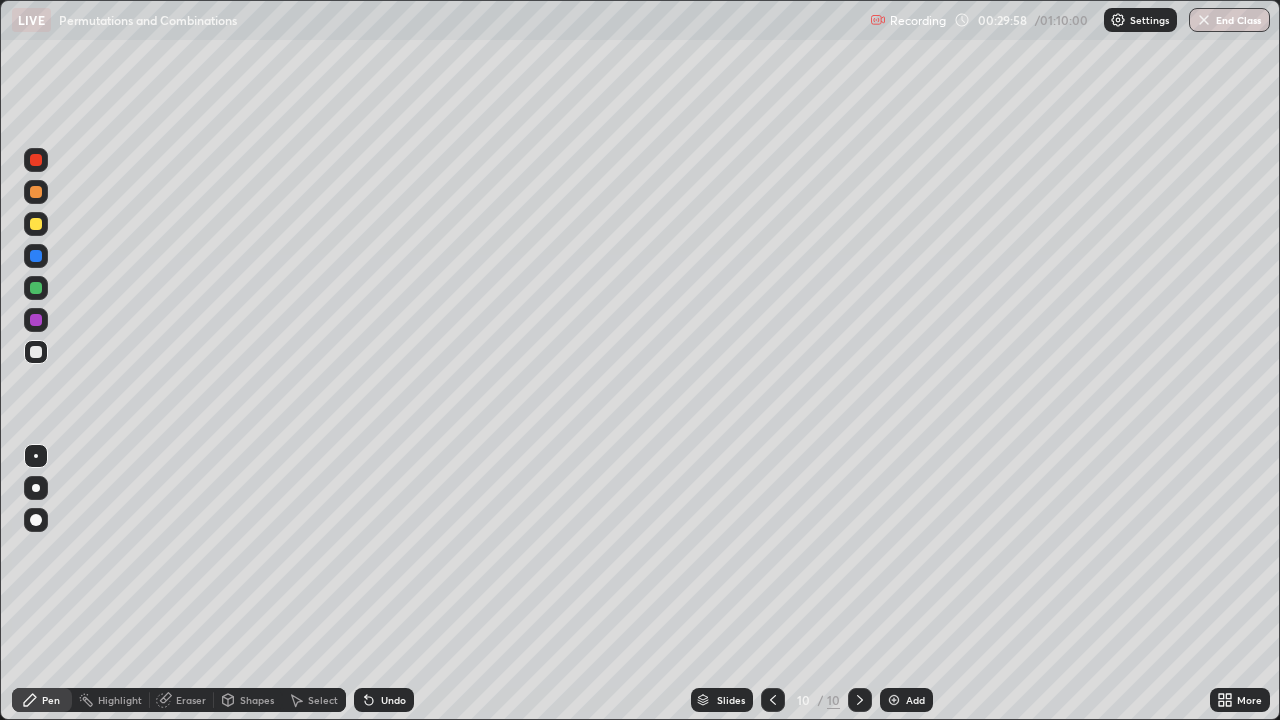 click at bounding box center [773, 700] 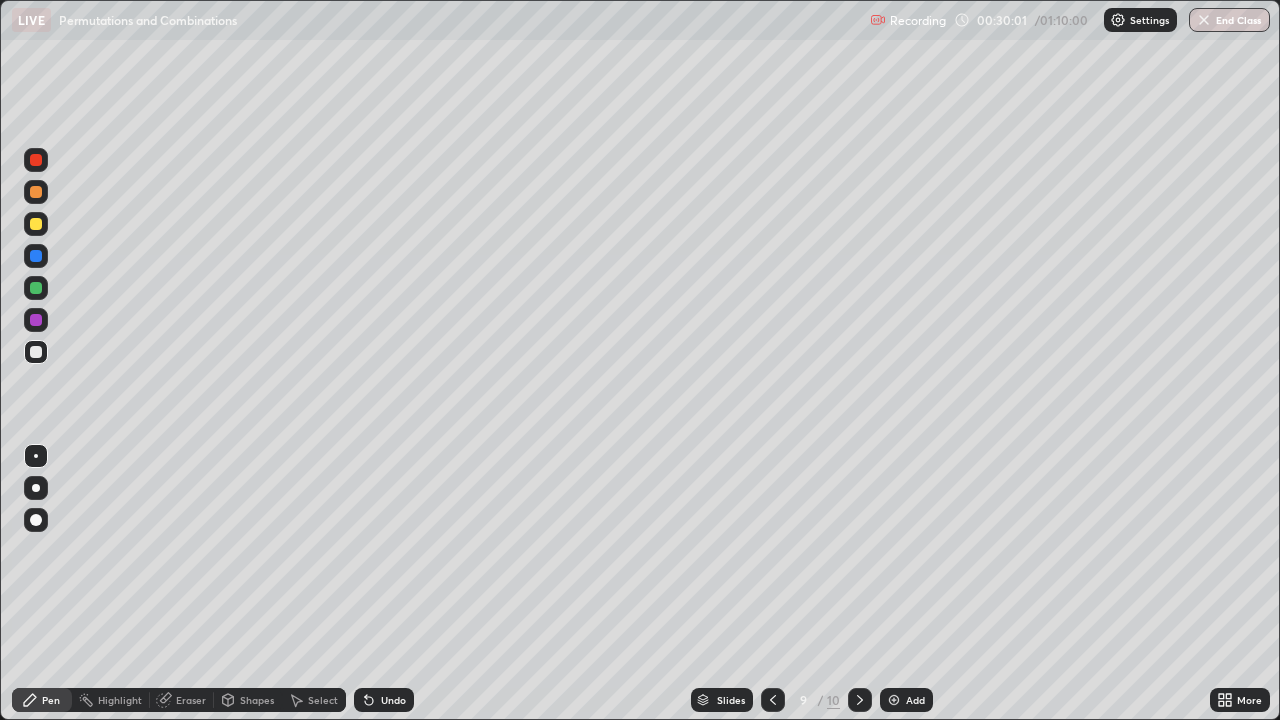 click 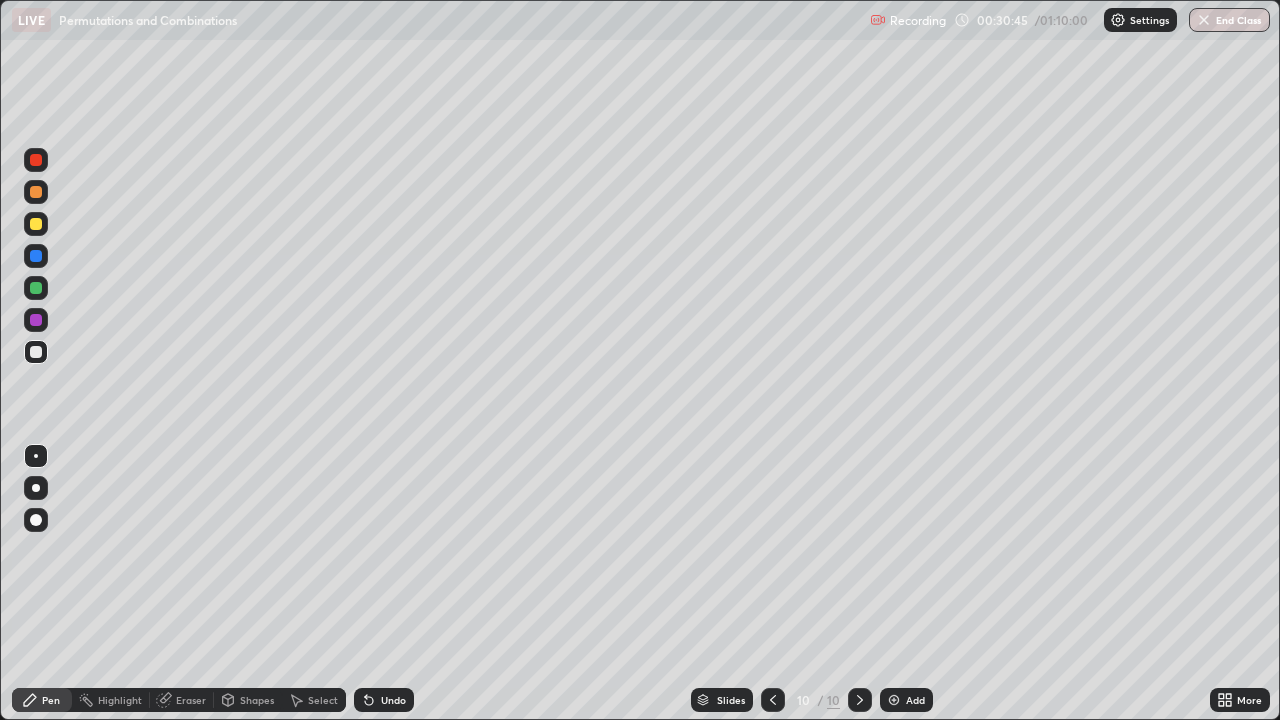 click on "Add" at bounding box center [906, 700] 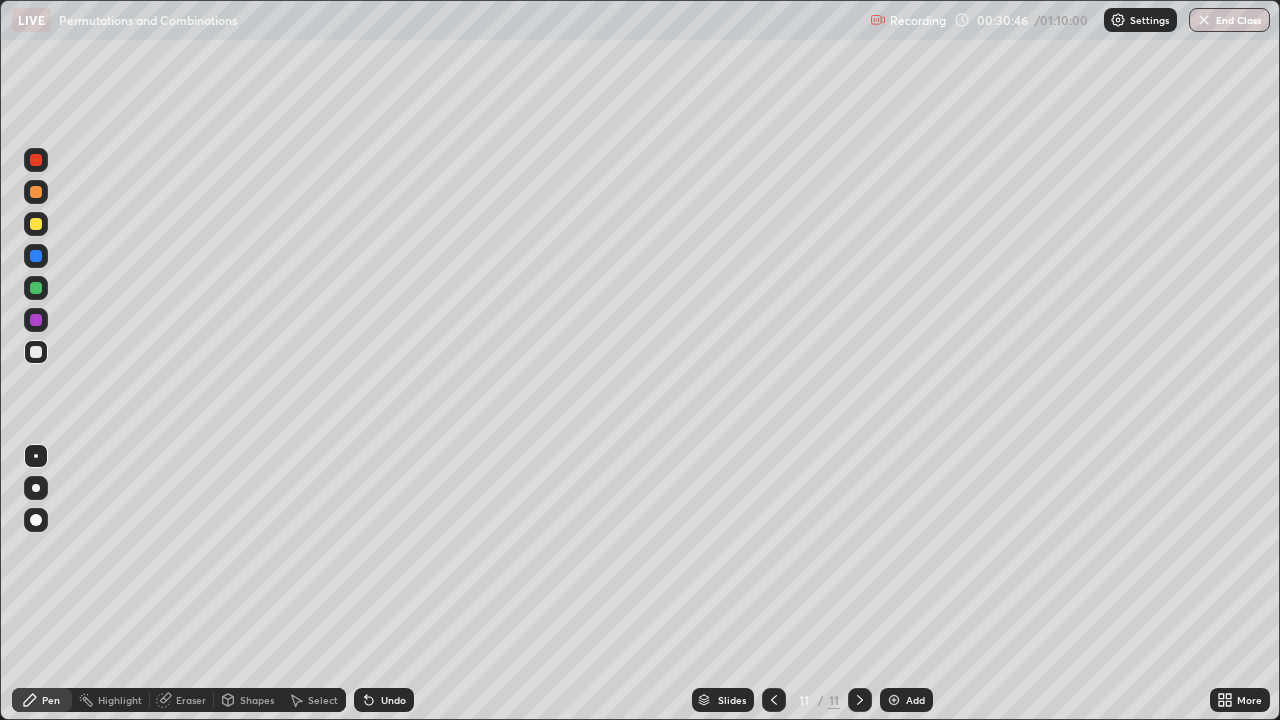 click at bounding box center [36, 224] 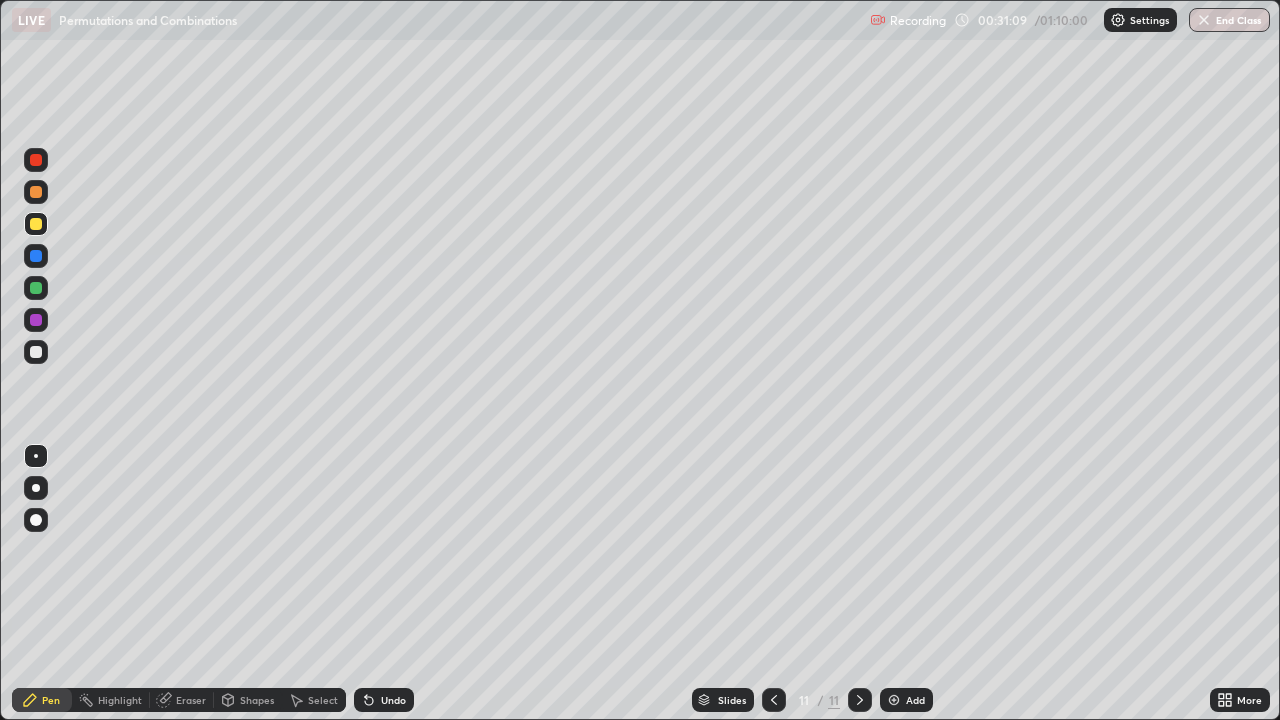click on "Undo" at bounding box center [393, 700] 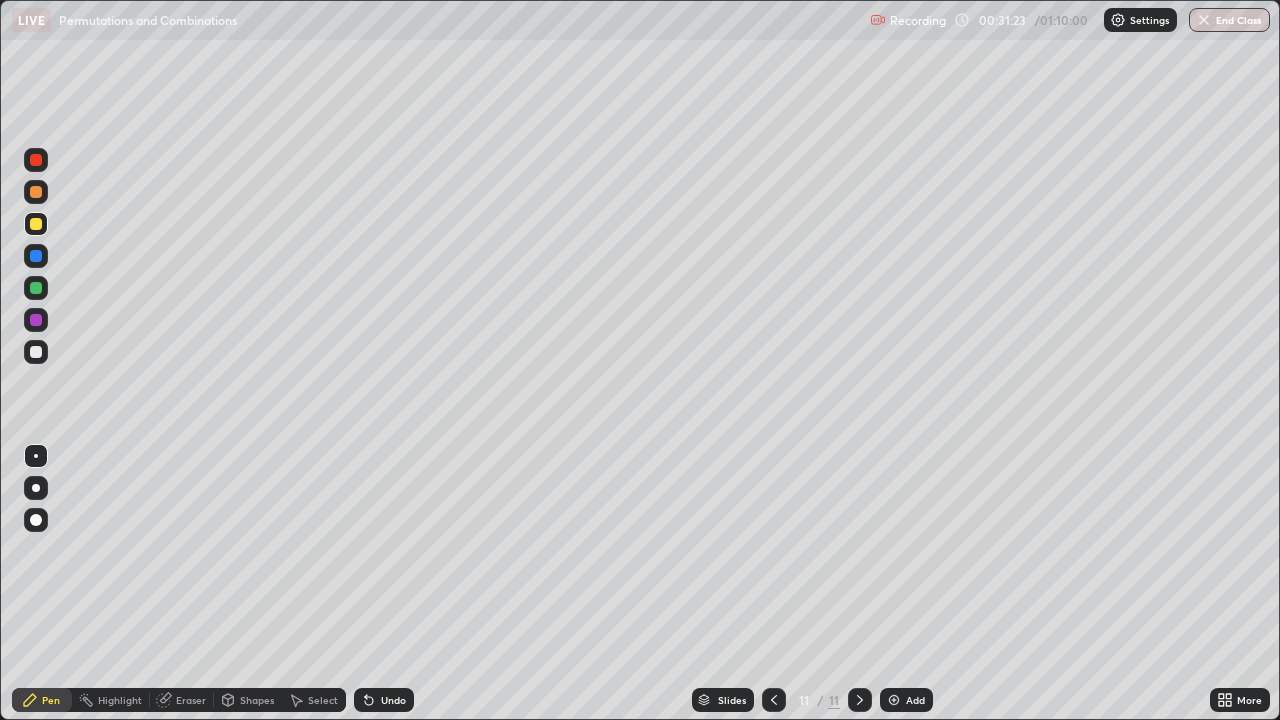 click at bounding box center (36, 352) 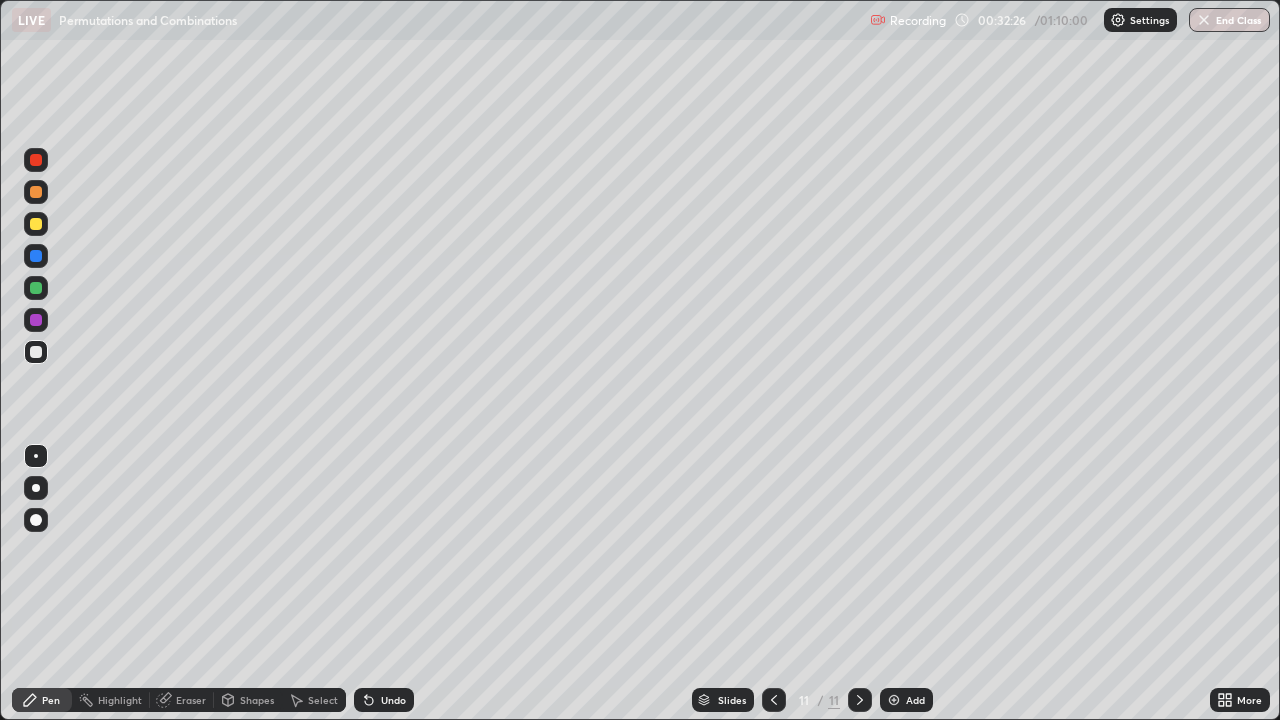 click at bounding box center (36, 288) 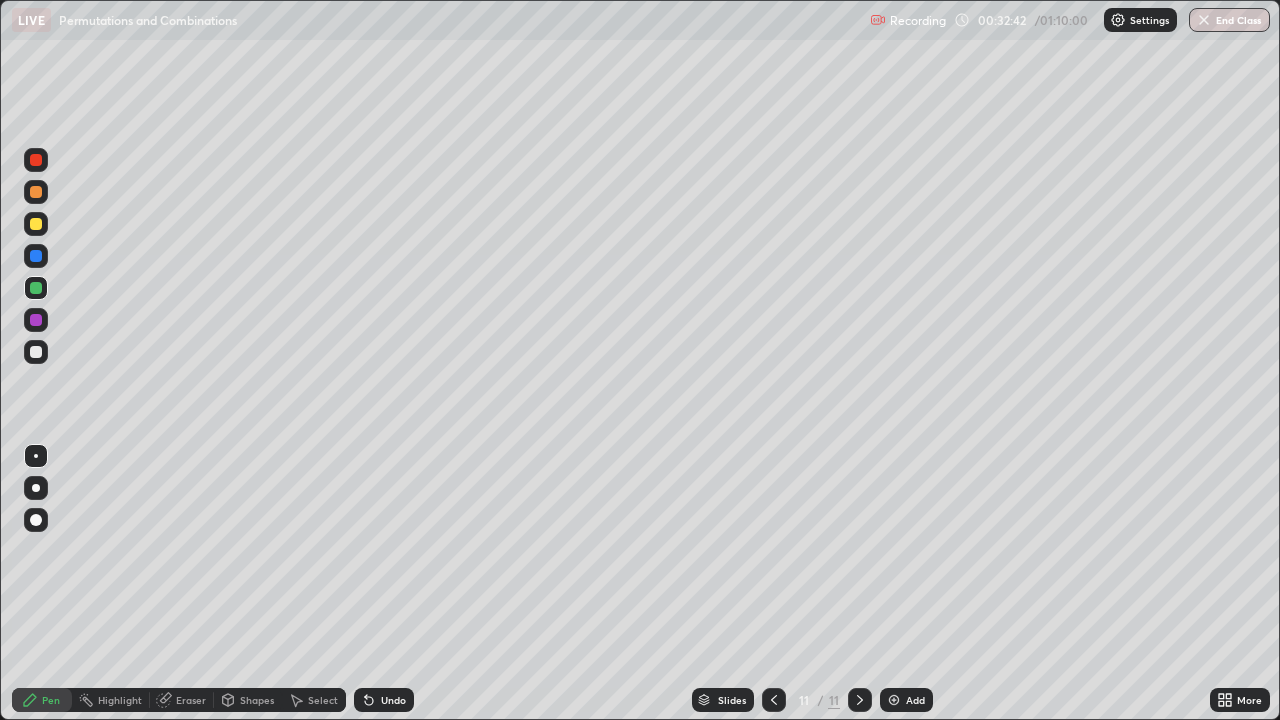 click at bounding box center (36, 352) 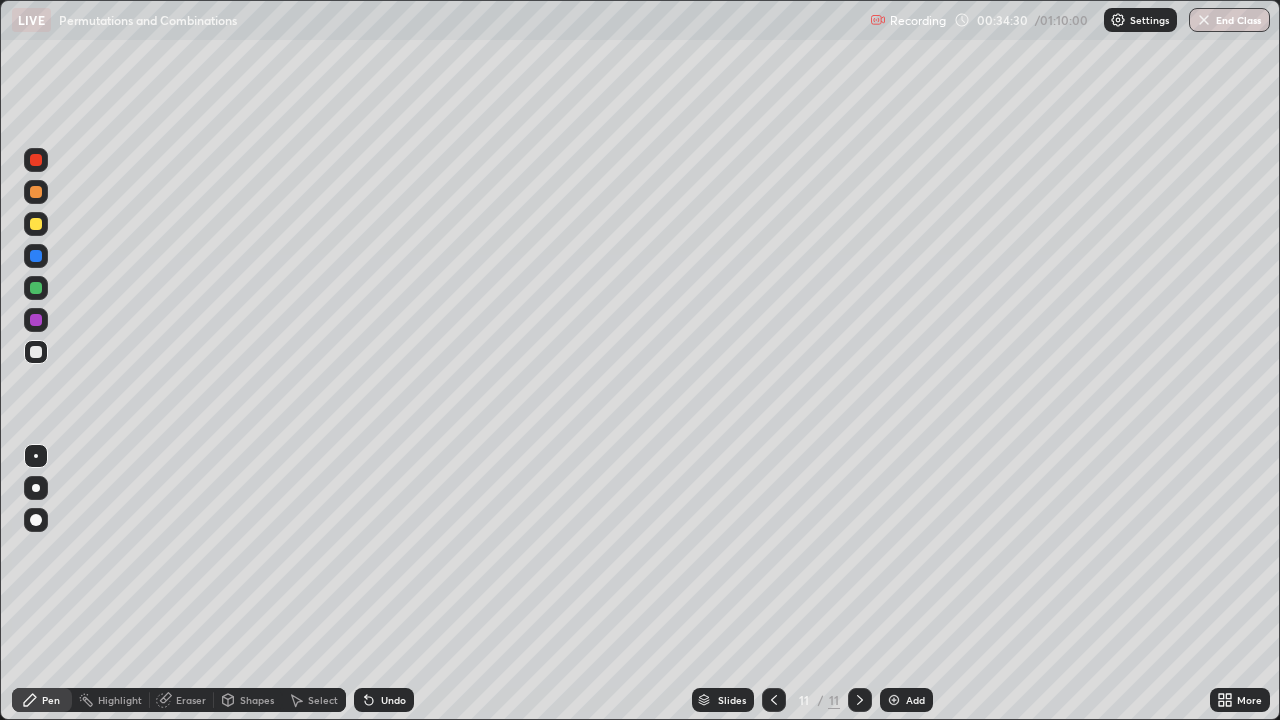 click on "Add" at bounding box center (915, 700) 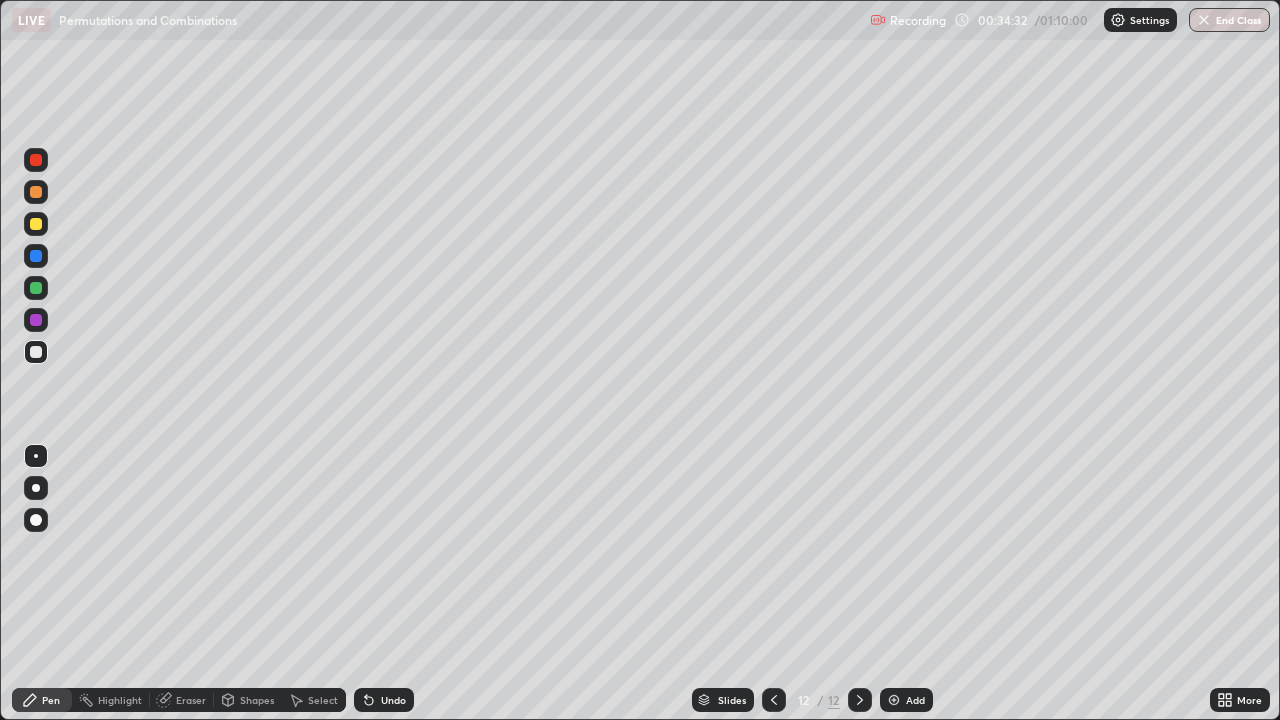 click at bounding box center [36, 224] 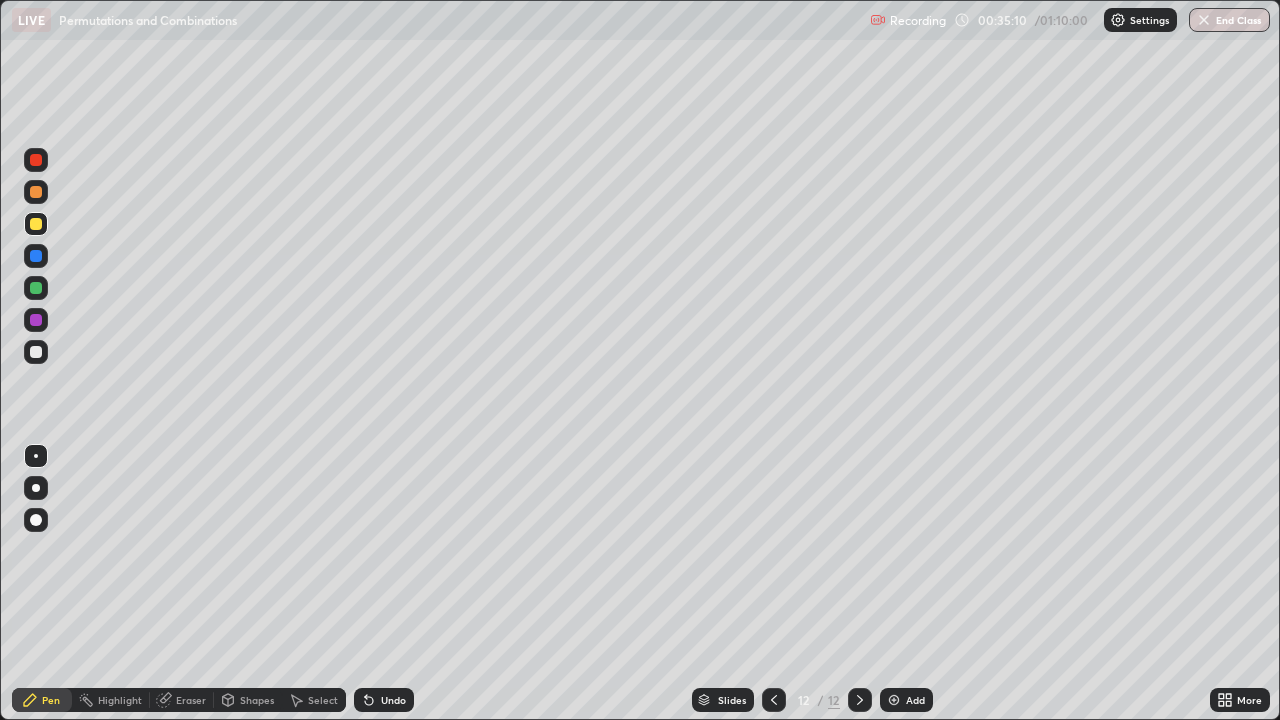 click at bounding box center (36, 352) 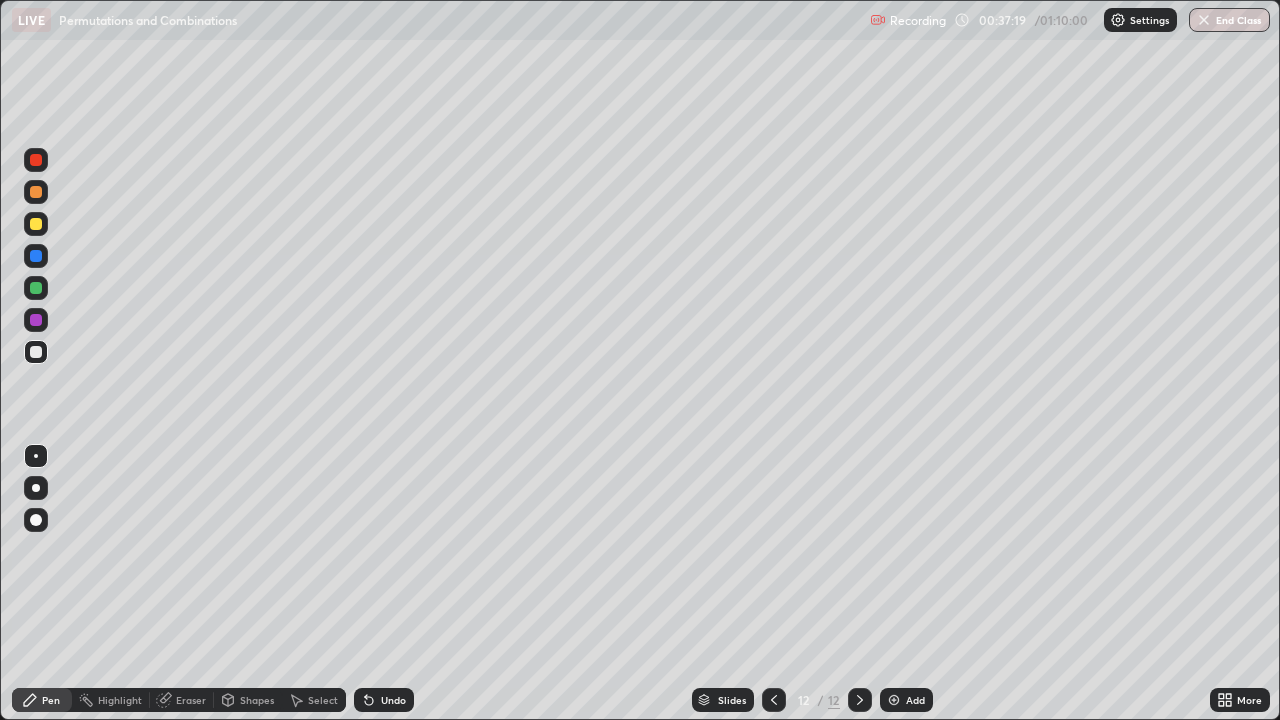 click at bounding box center (36, 288) 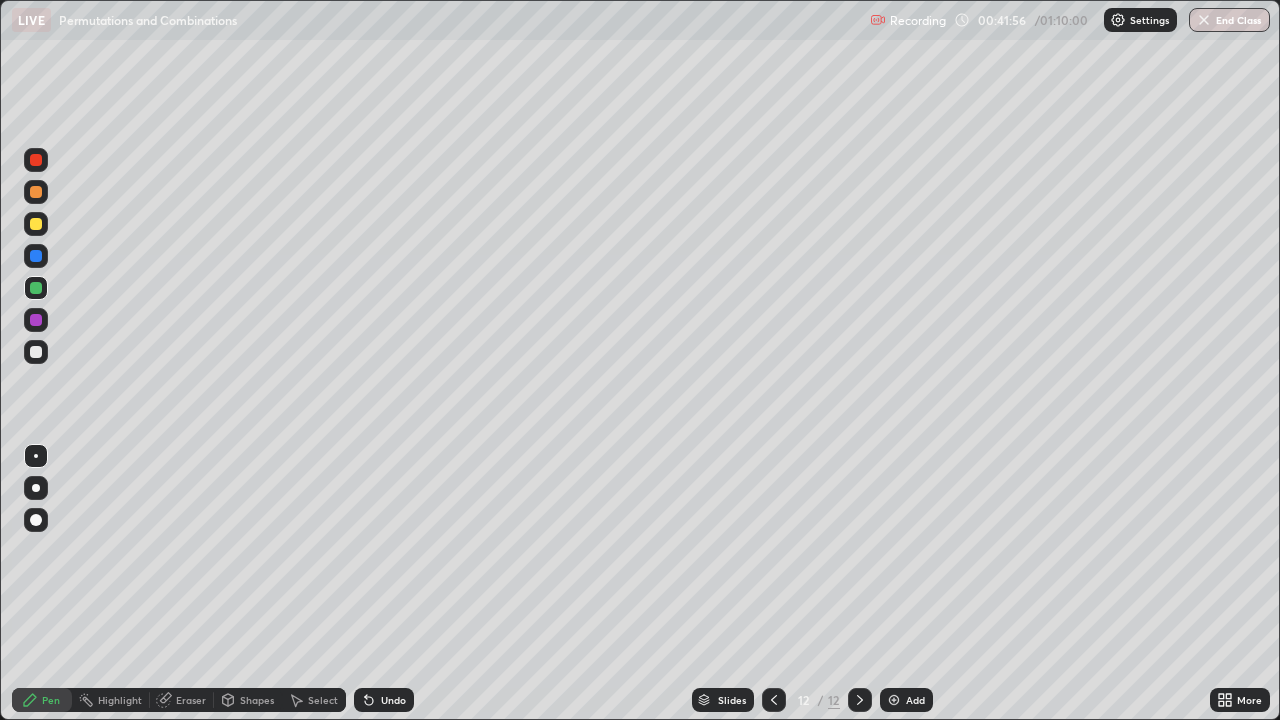click at bounding box center [894, 700] 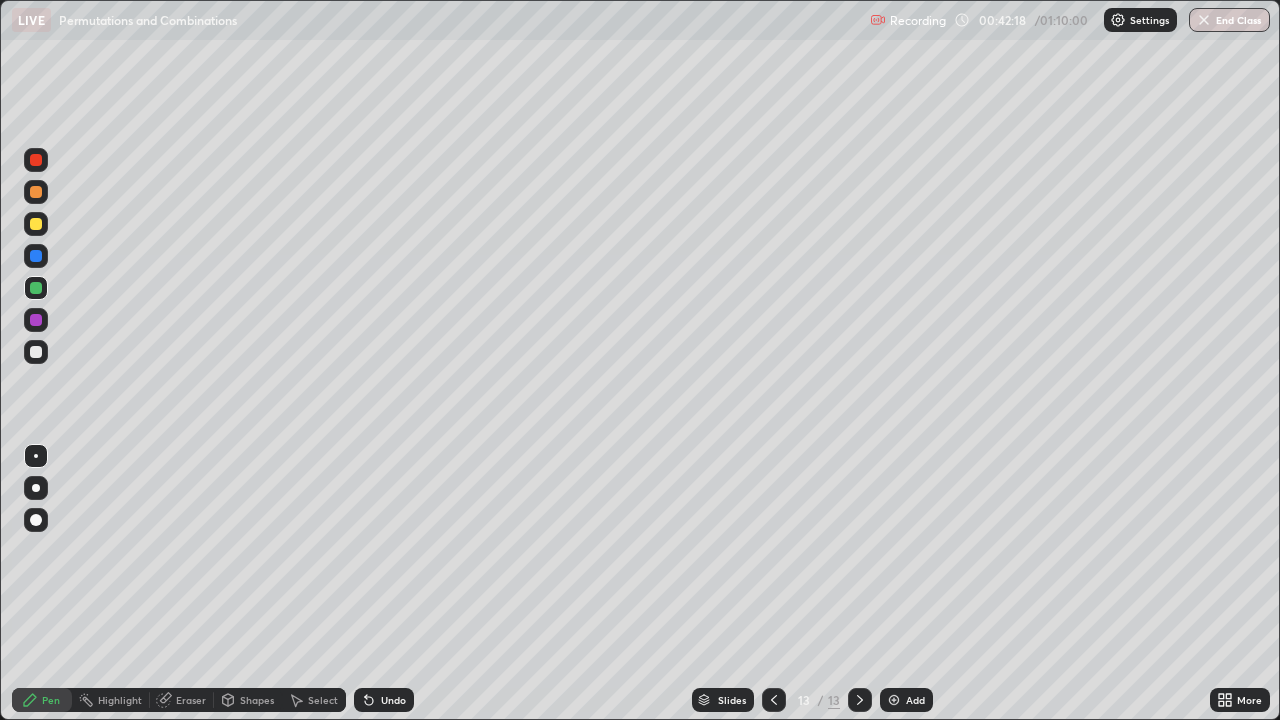 click at bounding box center [36, 352] 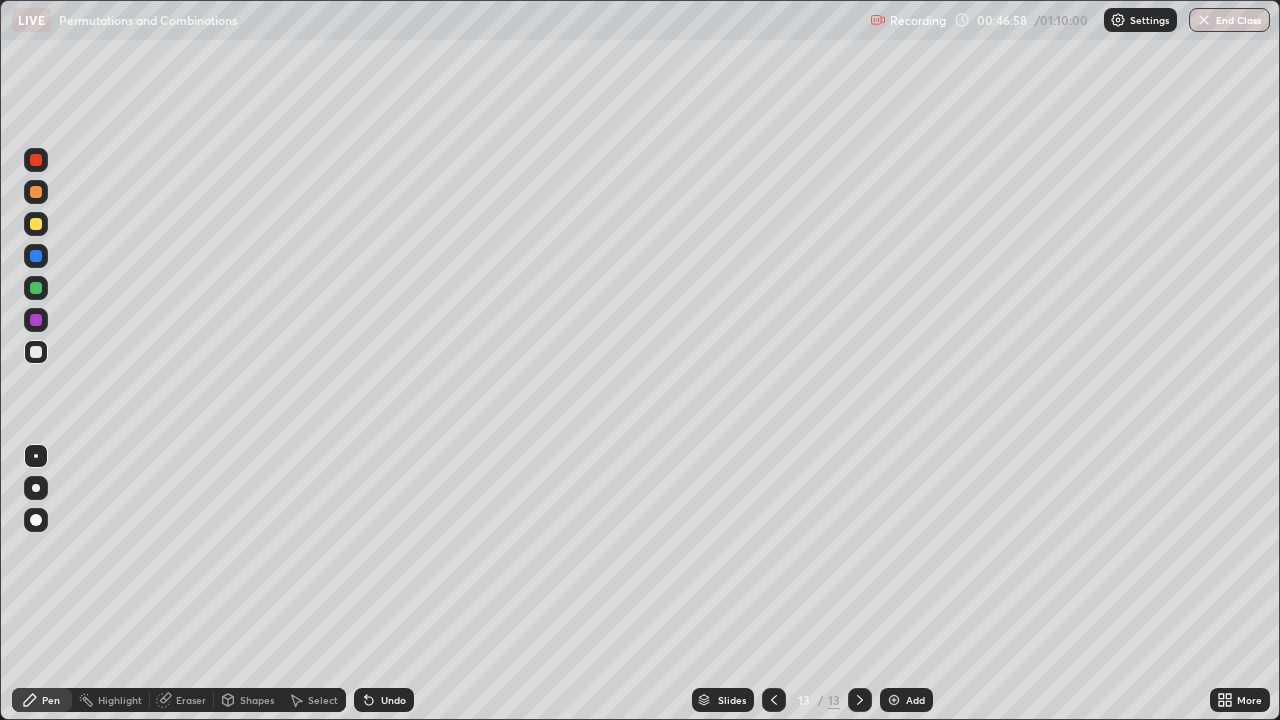click at bounding box center (36, 288) 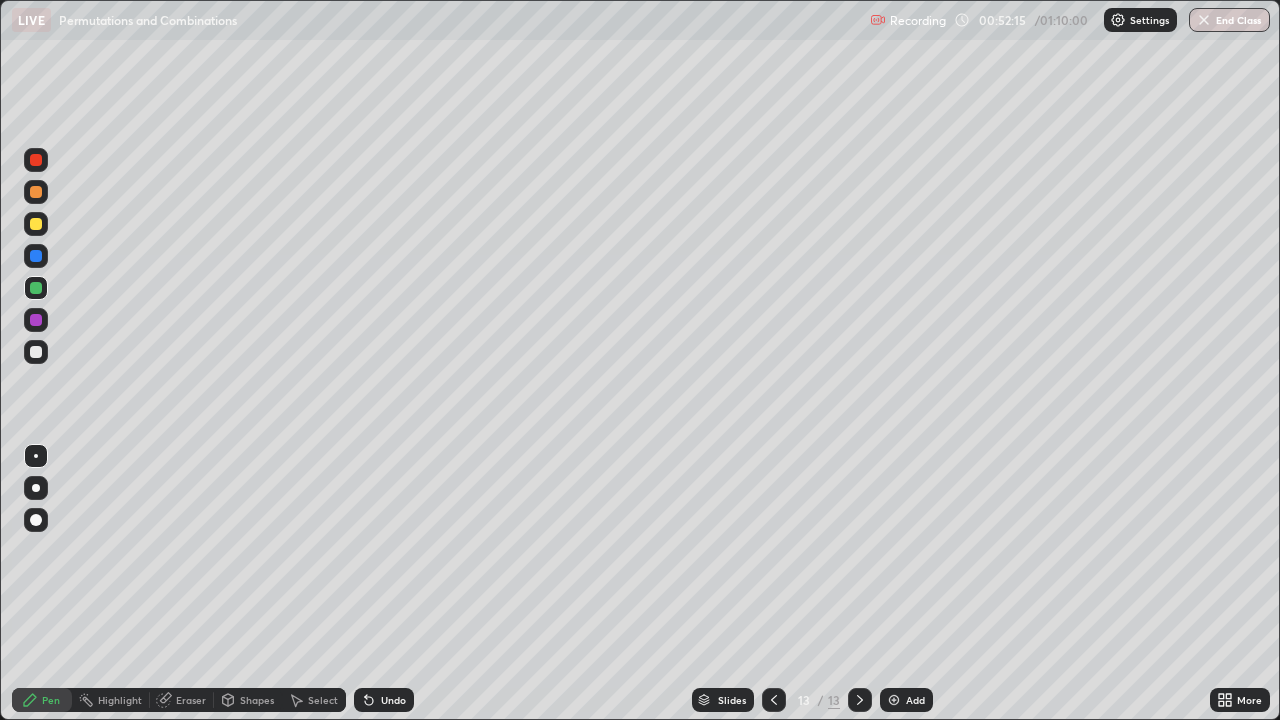 click on "Add" at bounding box center [915, 700] 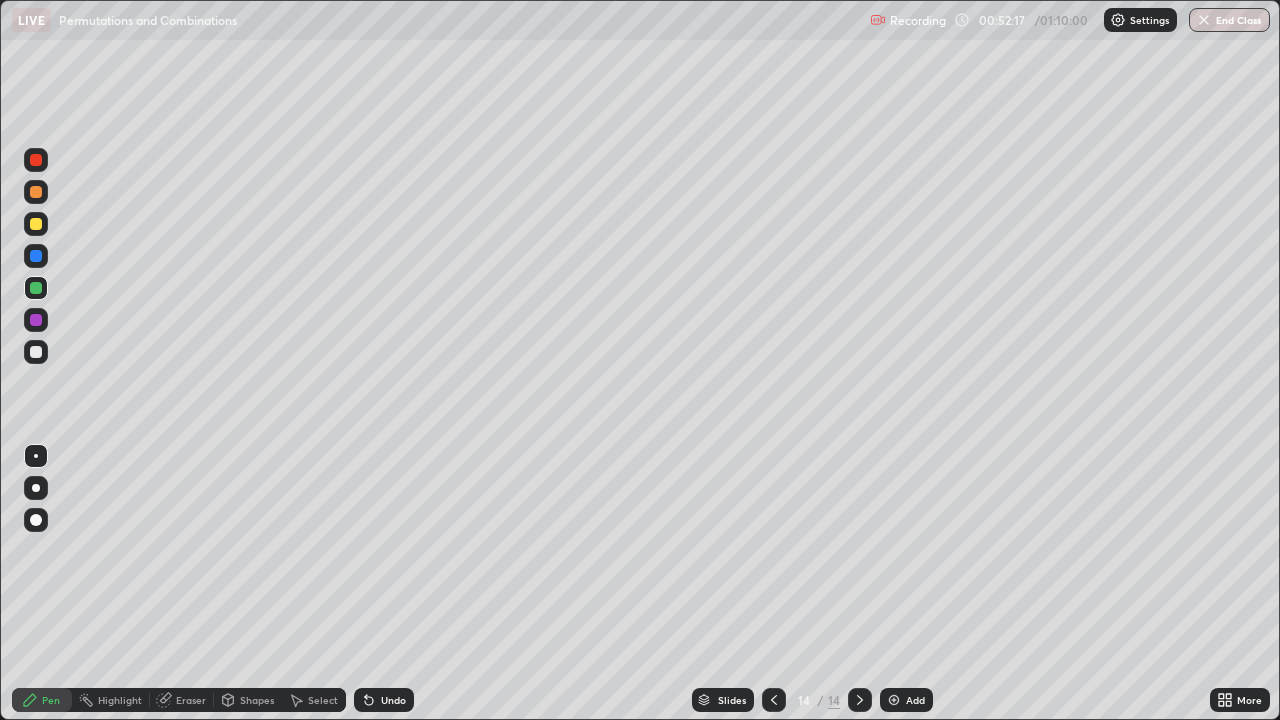 click at bounding box center (36, 224) 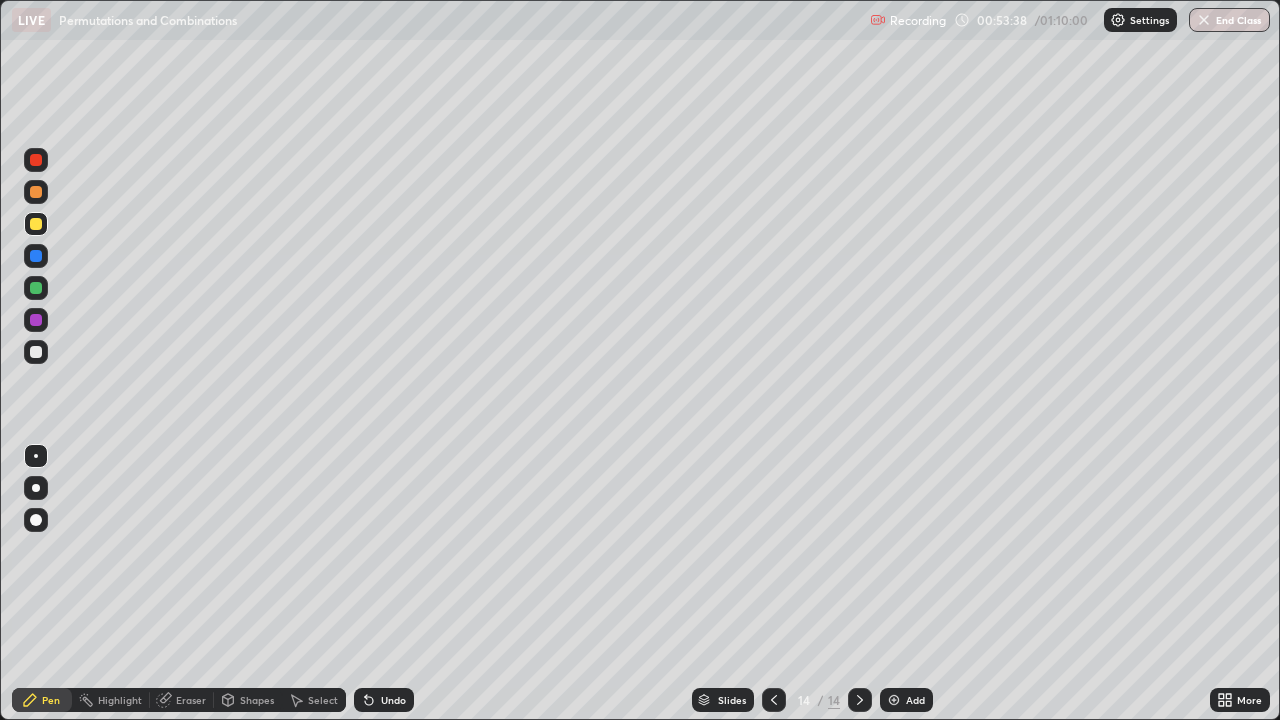 click at bounding box center (36, 352) 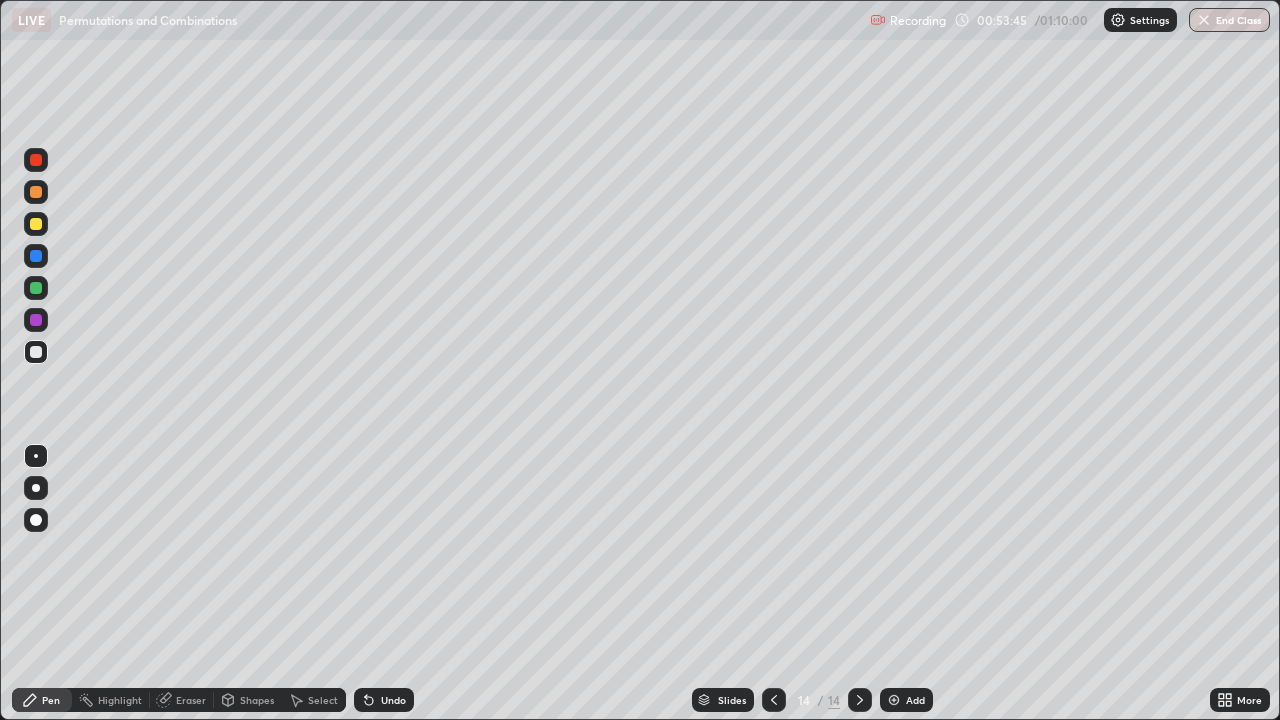 click on "Undo" at bounding box center [393, 700] 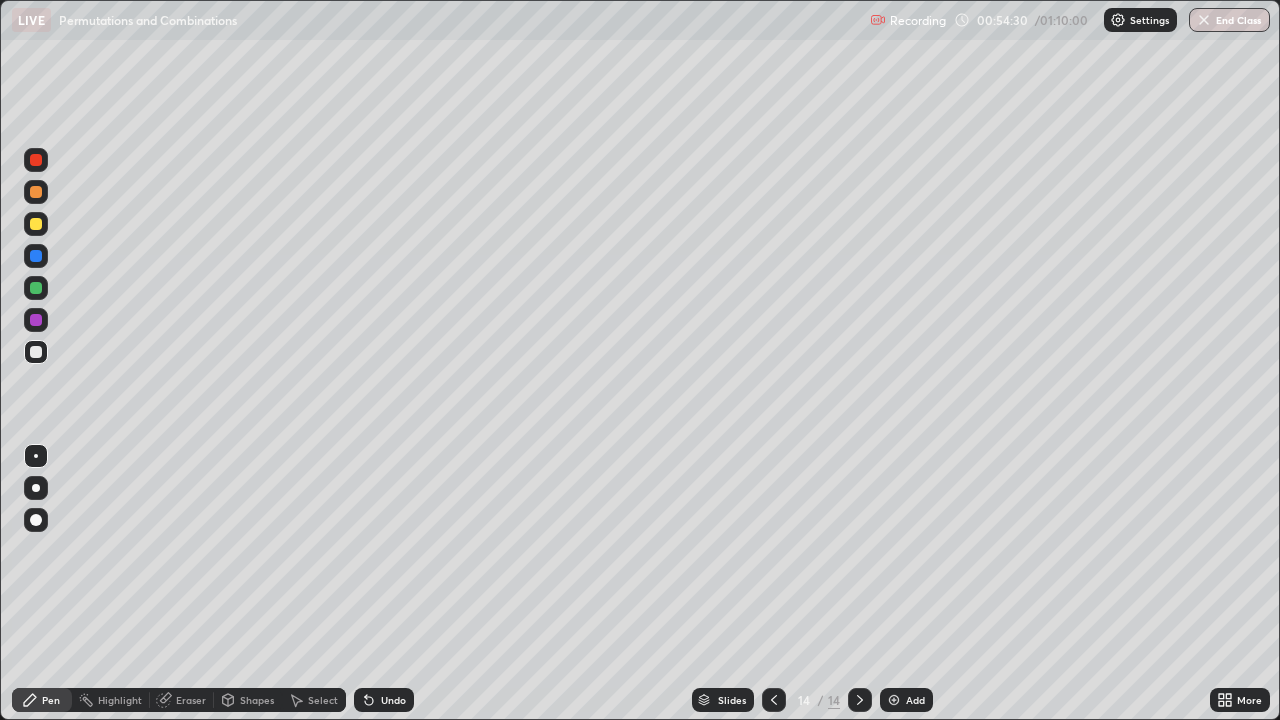 click at bounding box center (36, 288) 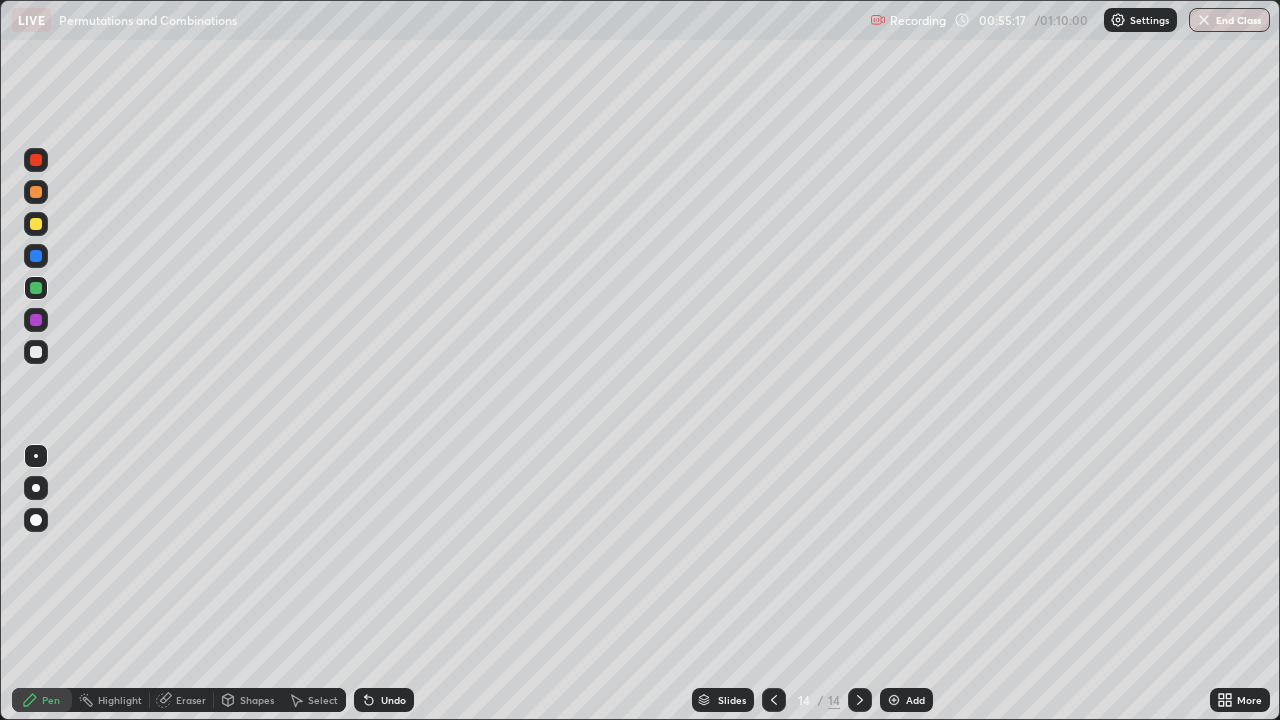 click at bounding box center [36, 224] 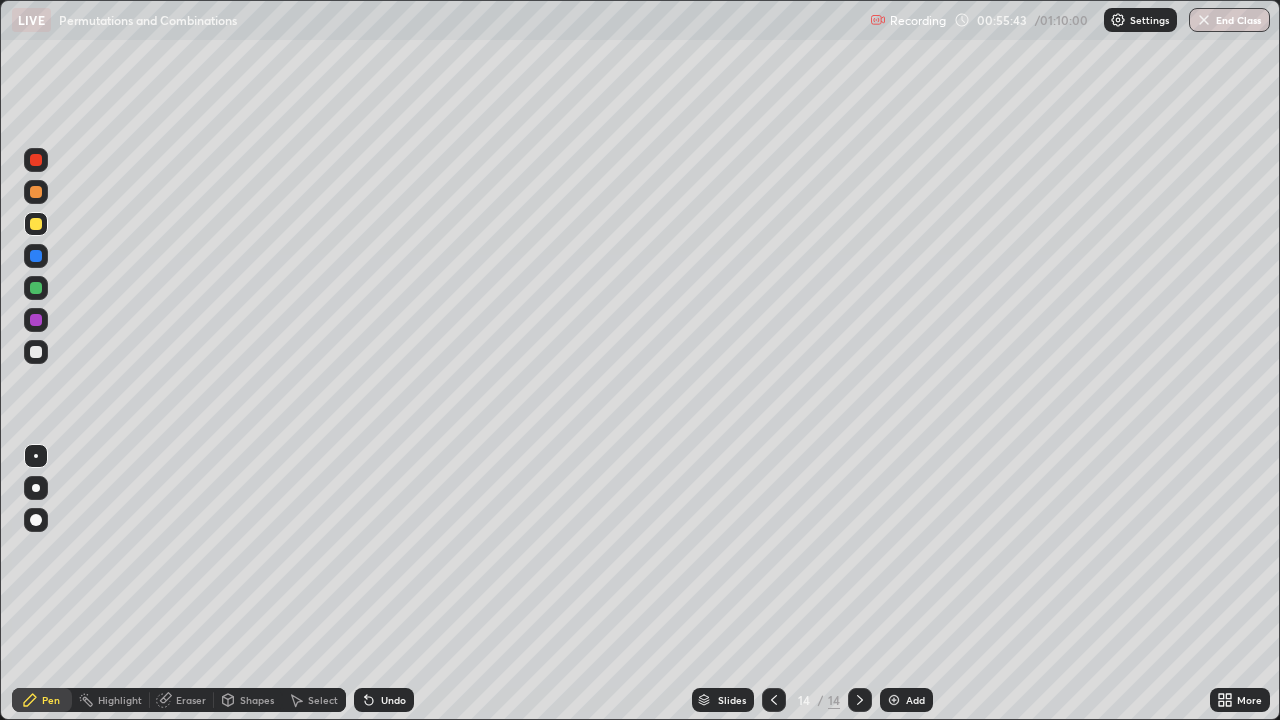 click at bounding box center (36, 288) 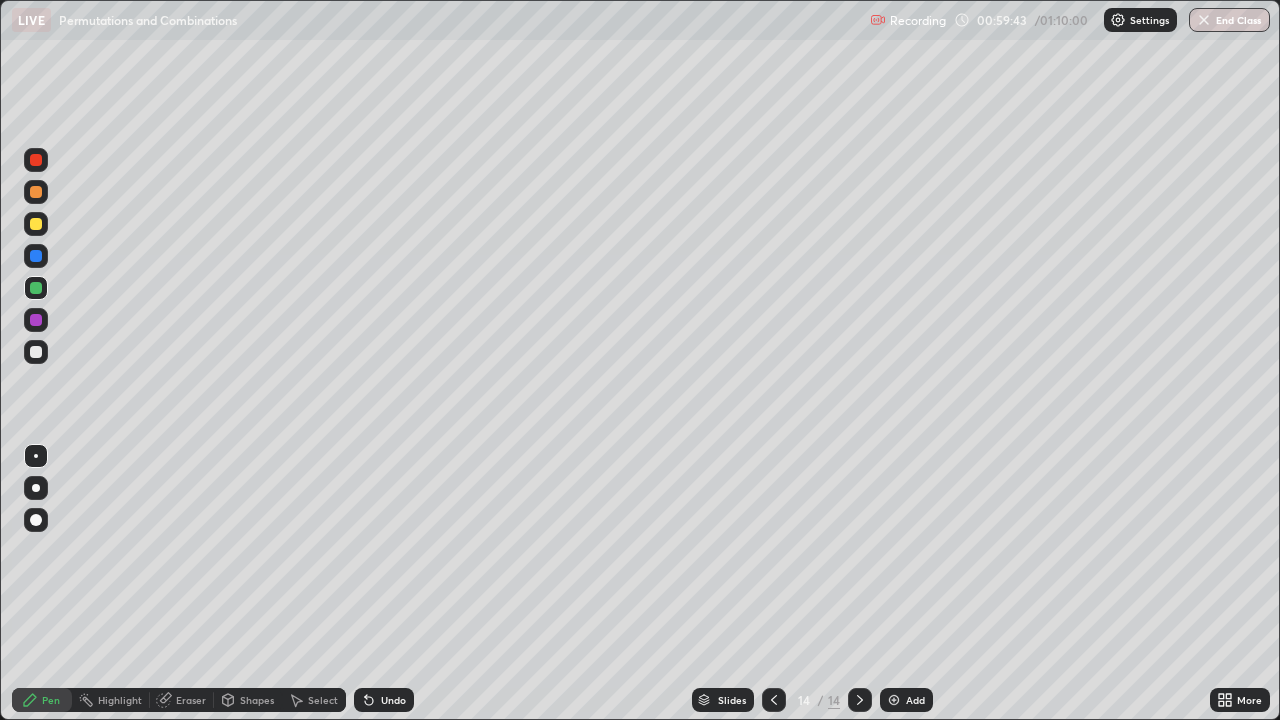 click on "Add" at bounding box center [906, 700] 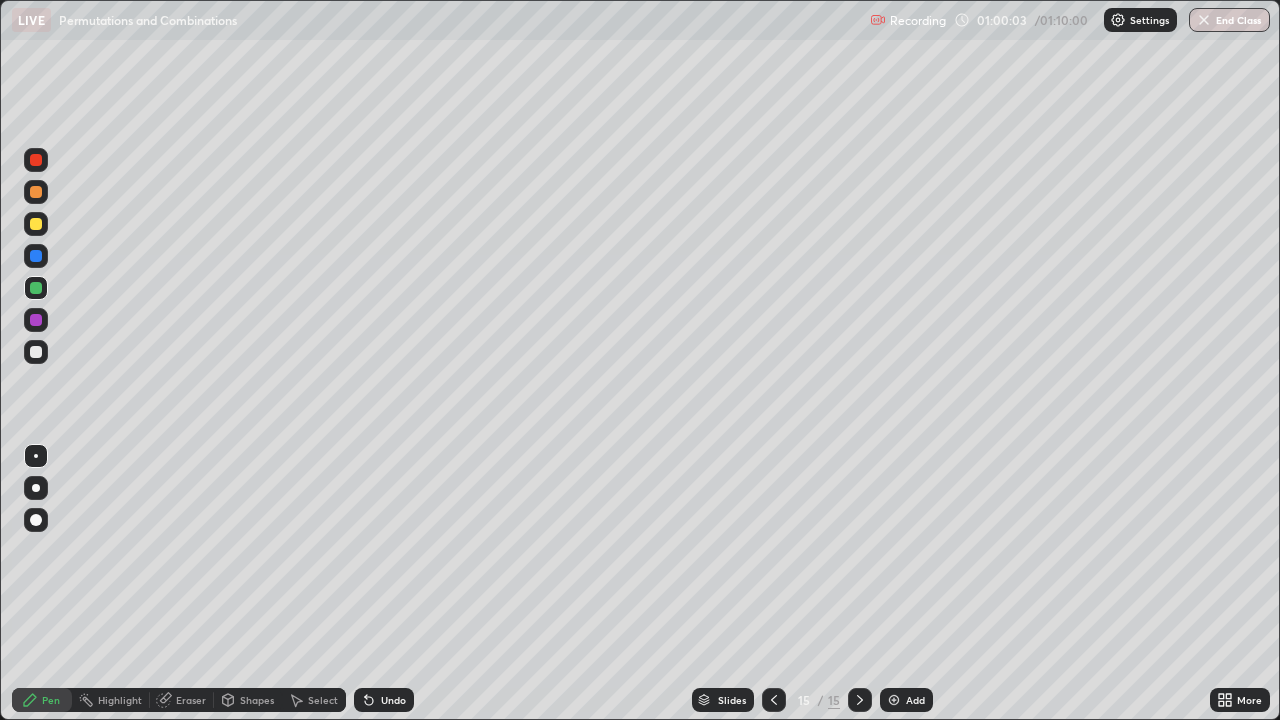 click at bounding box center [36, 224] 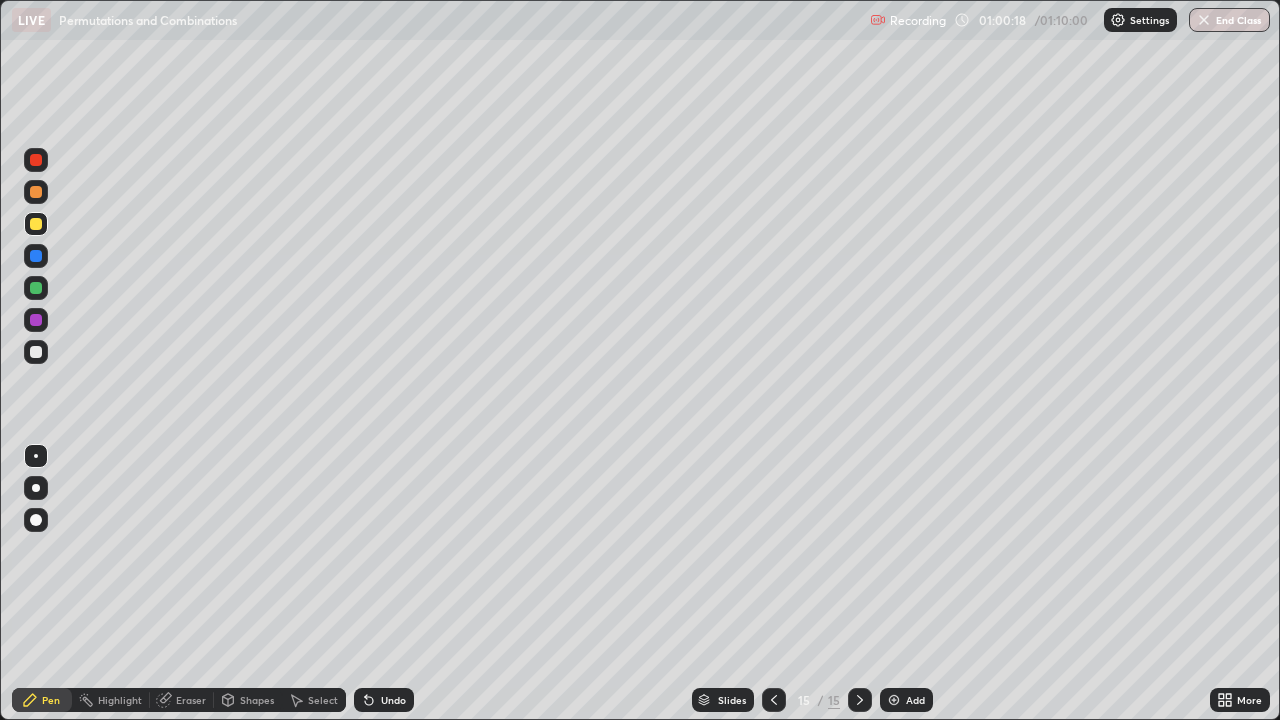 click at bounding box center (36, 352) 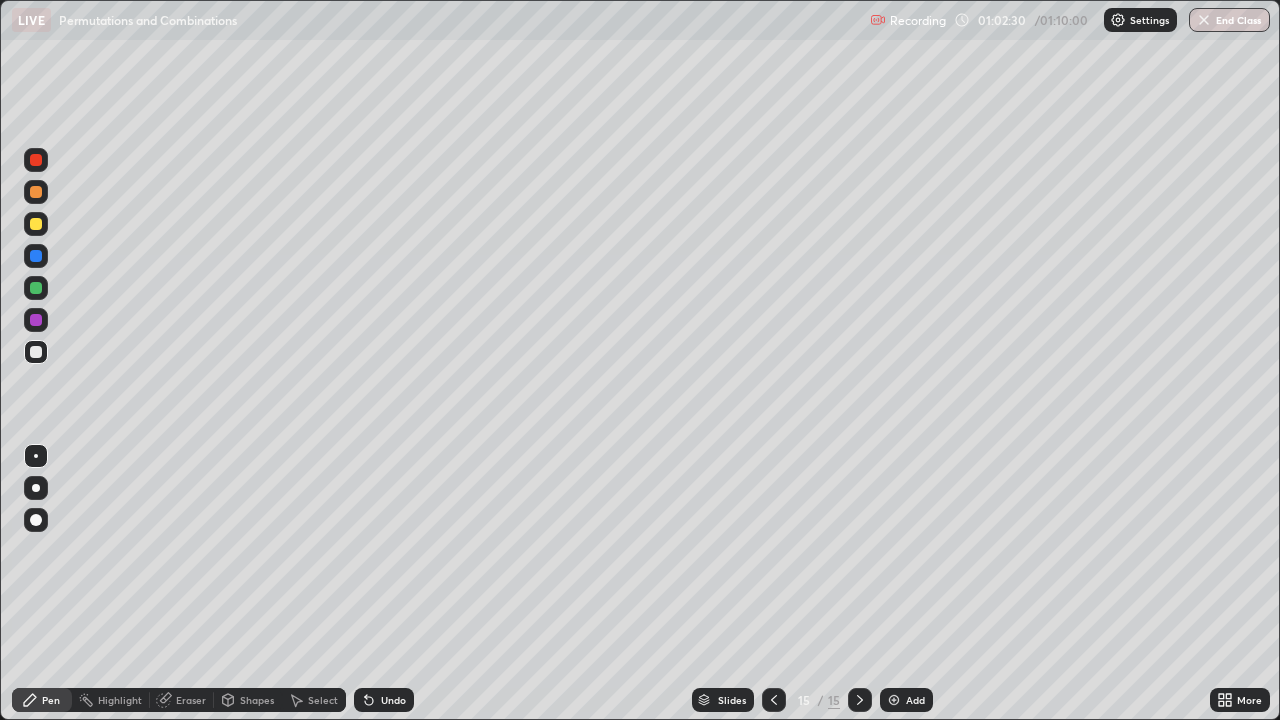 click at bounding box center [36, 288] 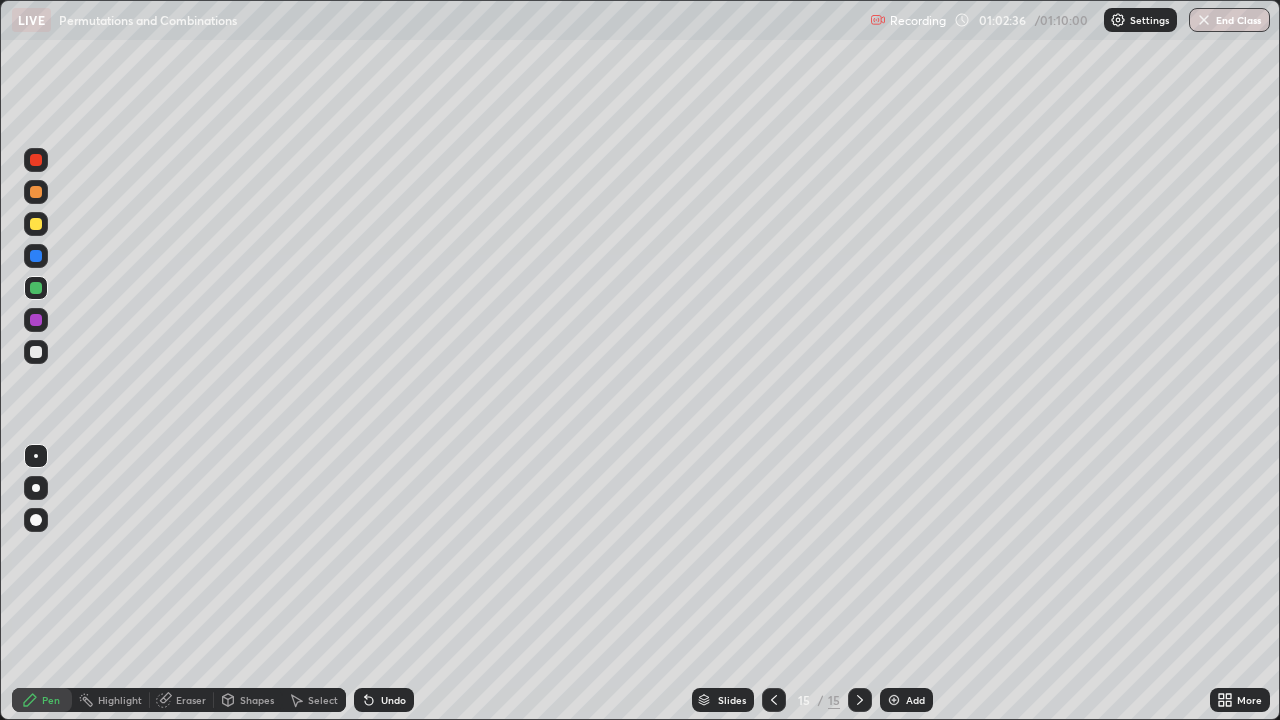 click at bounding box center [36, 352] 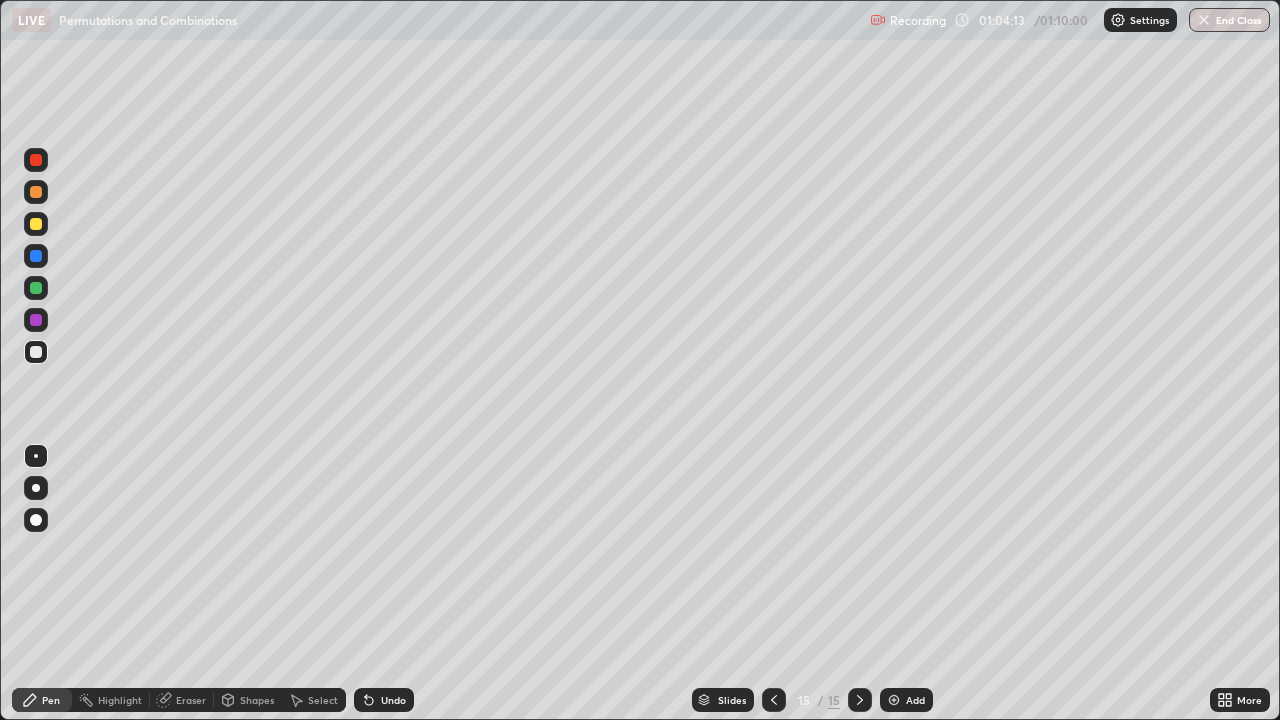 click on "Eraser" at bounding box center [191, 700] 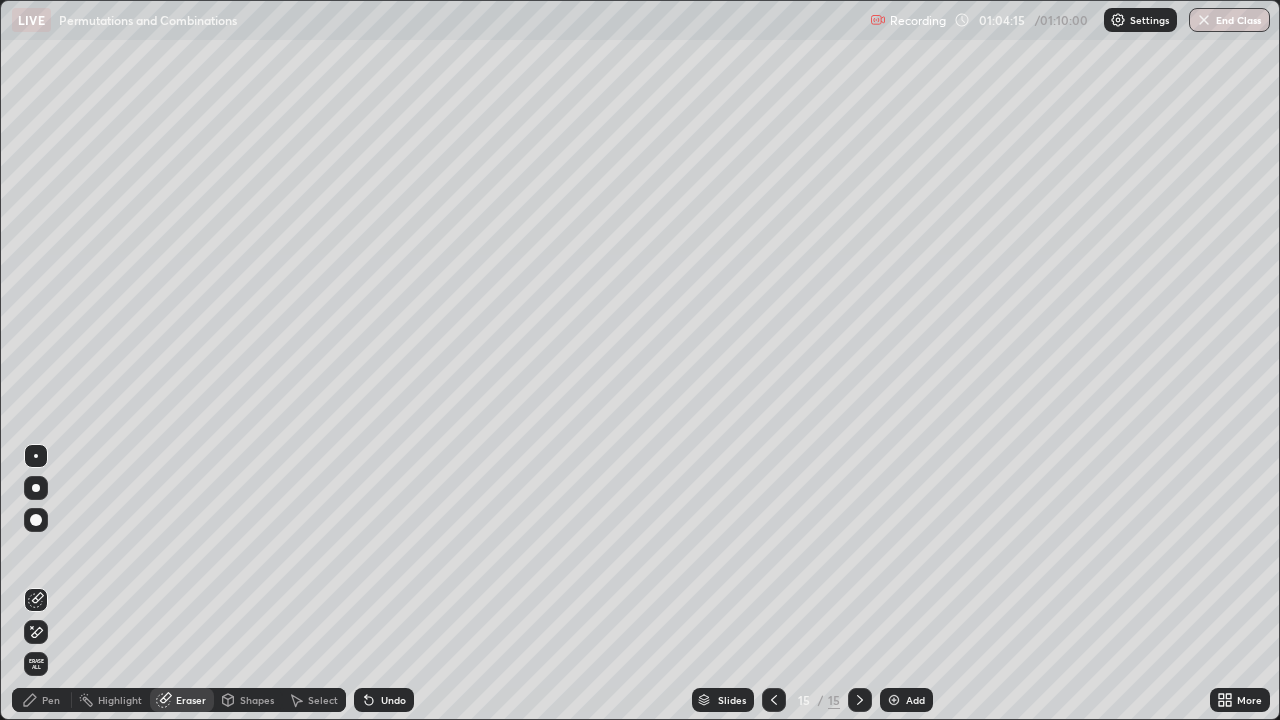 click on "Pen" at bounding box center [51, 700] 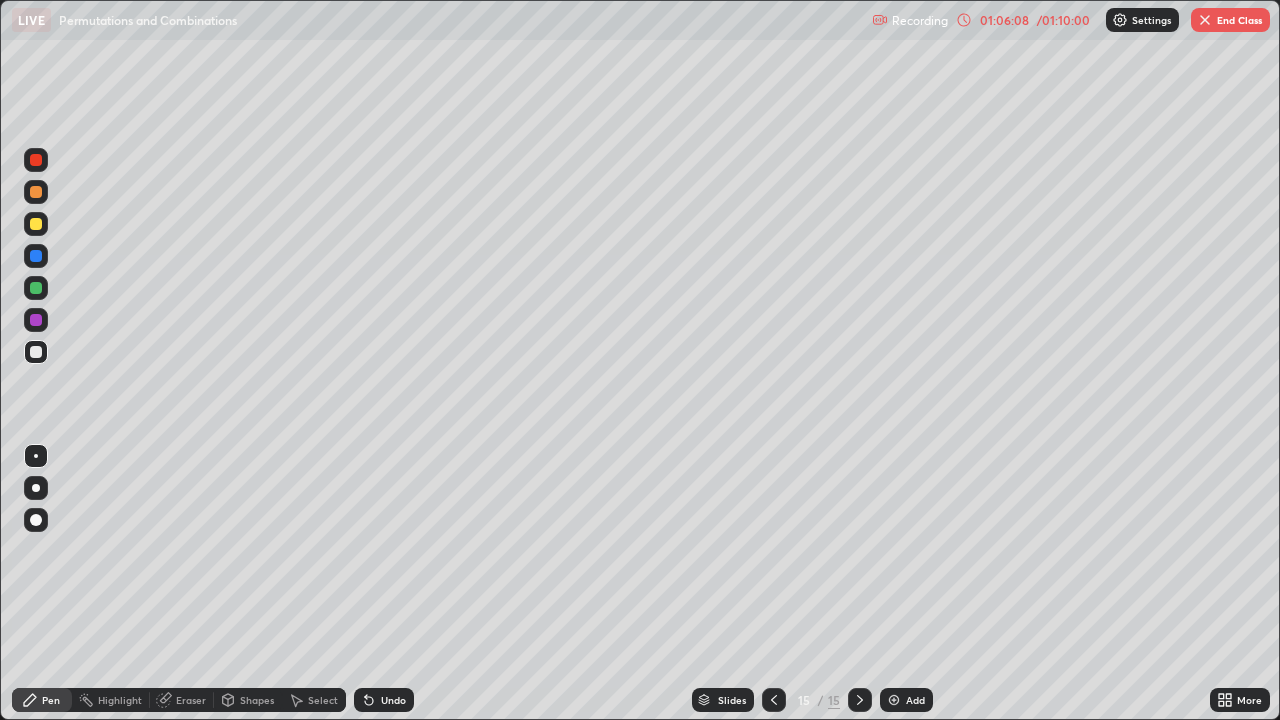 click on "End Class" at bounding box center (1230, 20) 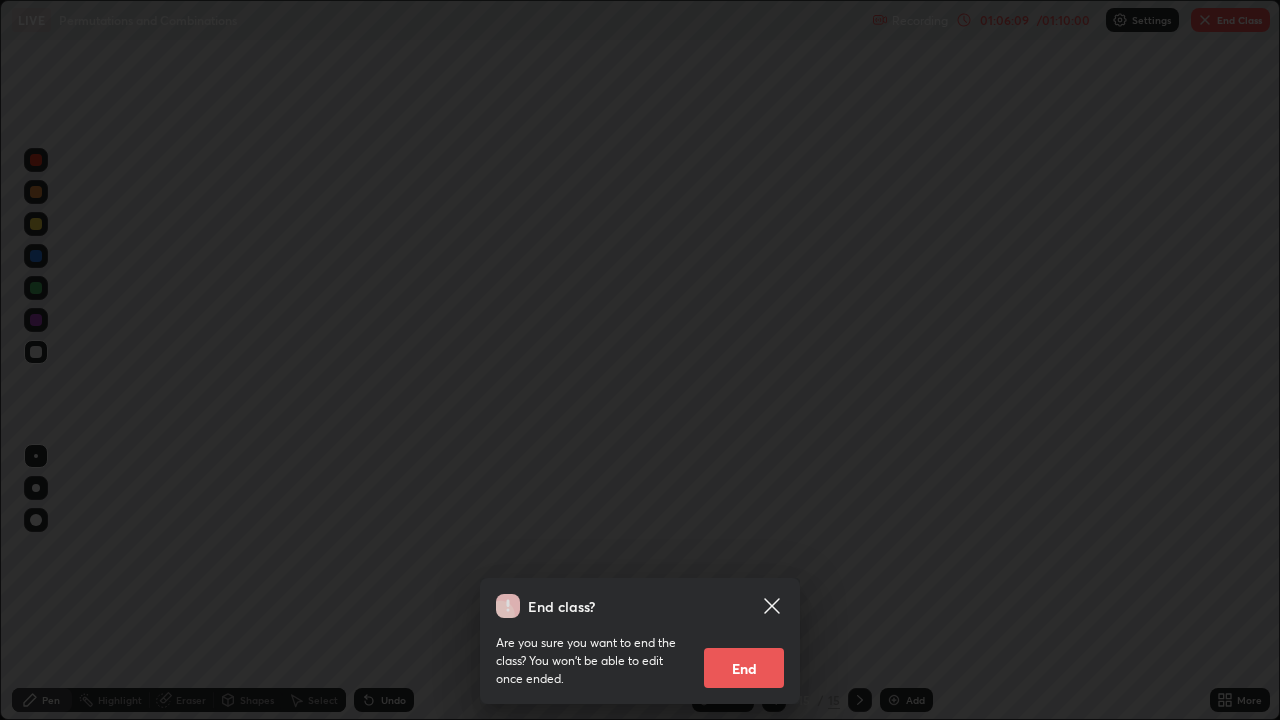 click on "End" at bounding box center [744, 668] 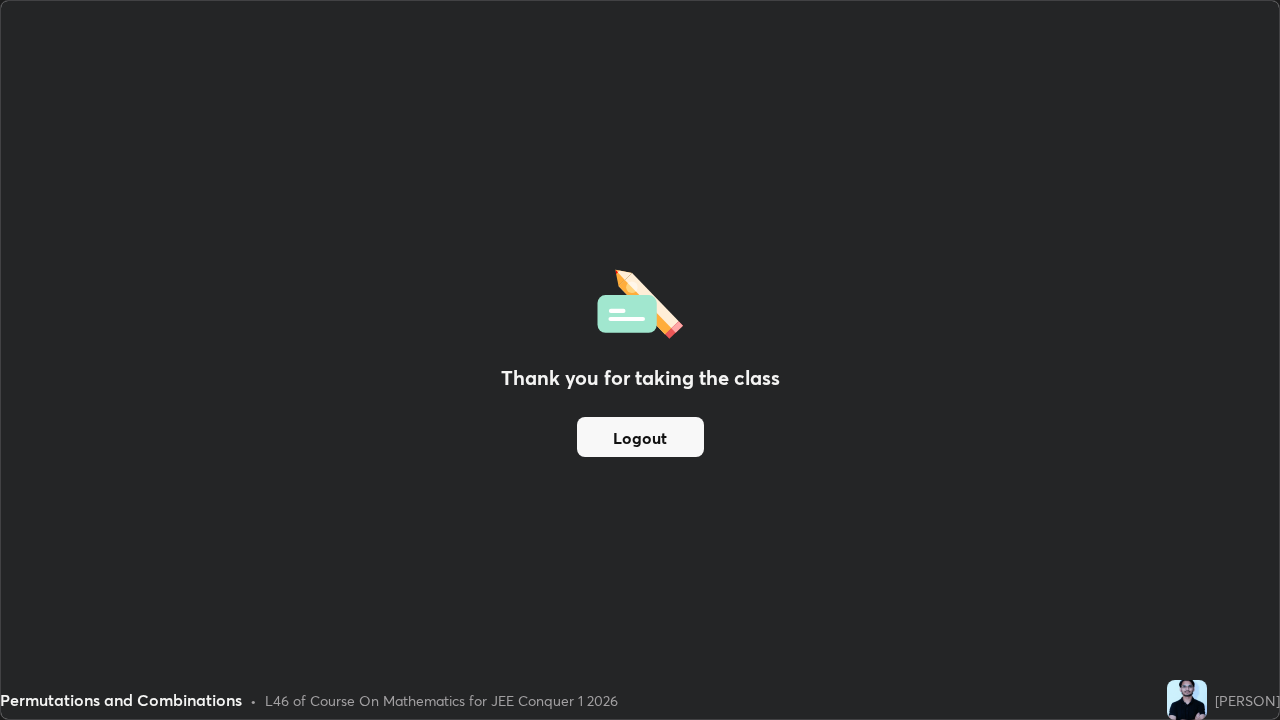 click on "Logout" at bounding box center [640, 437] 